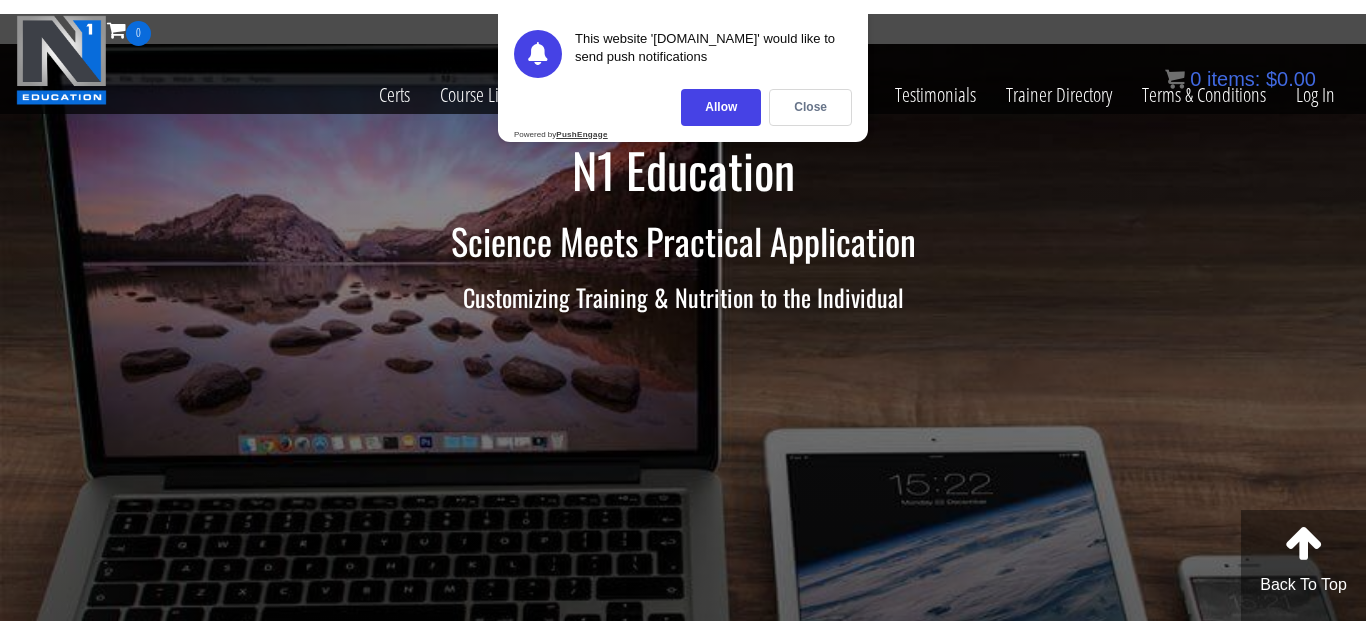 scroll, scrollTop: 0, scrollLeft: 0, axis: both 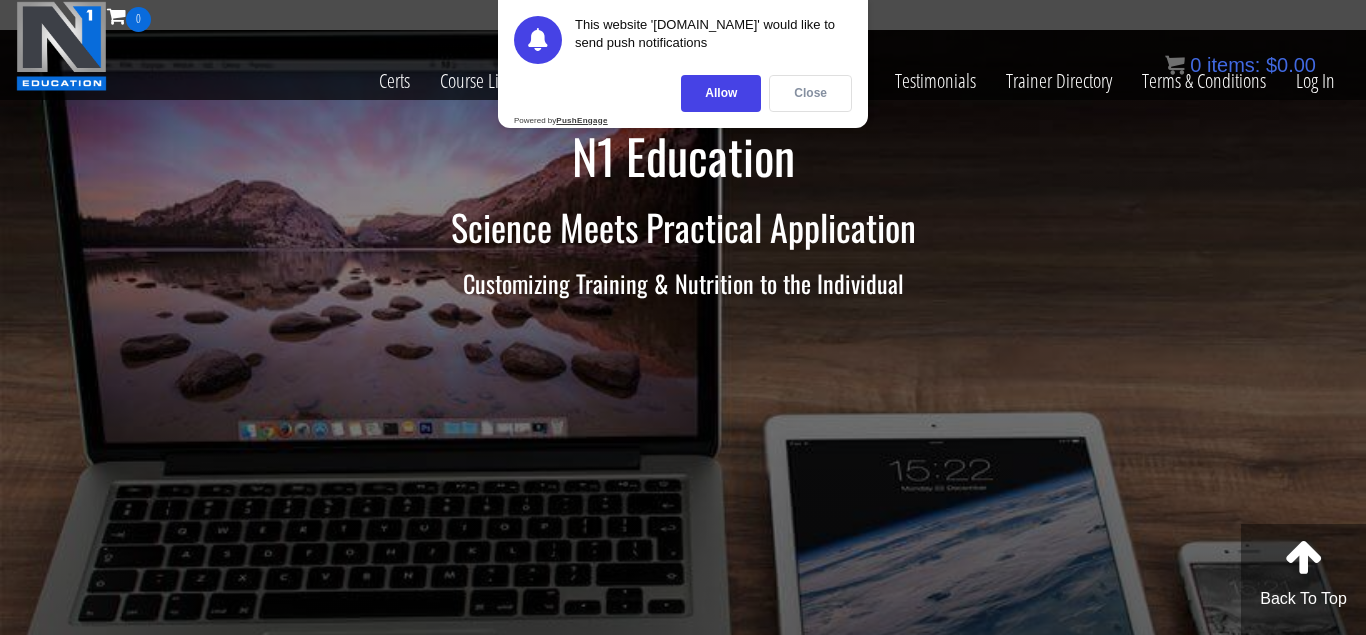 click on "Close" at bounding box center (810, 93) 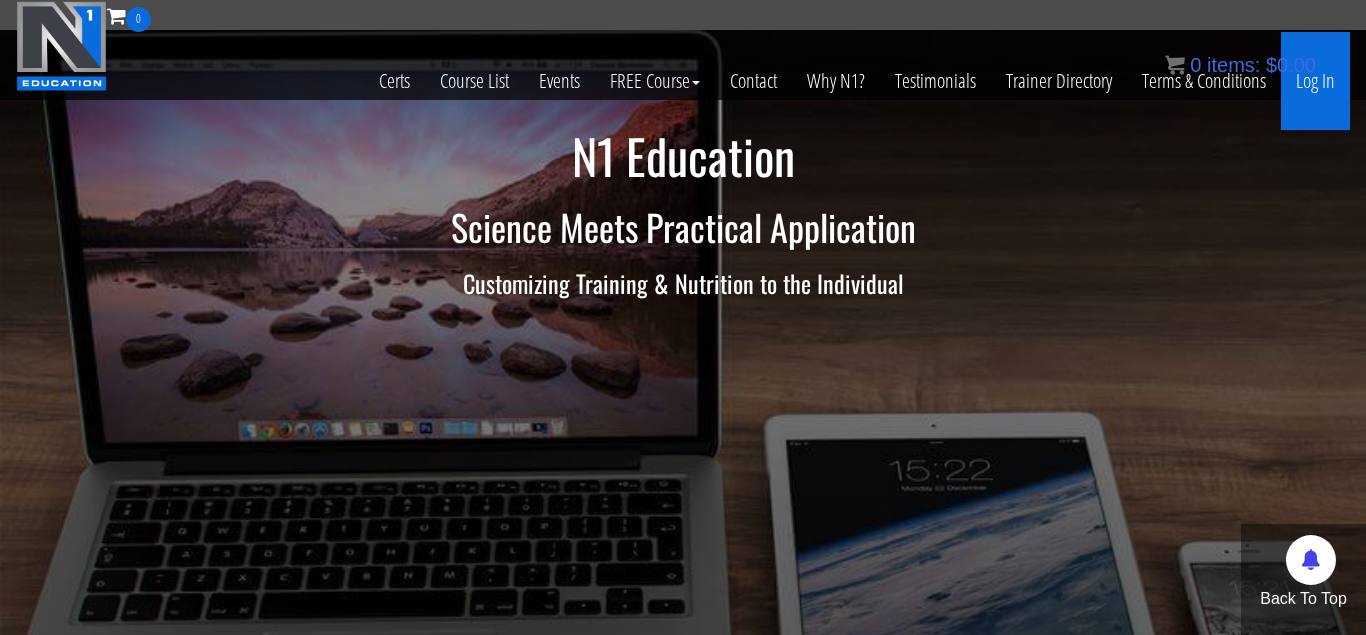 click on "Log In" at bounding box center (1315, 81) 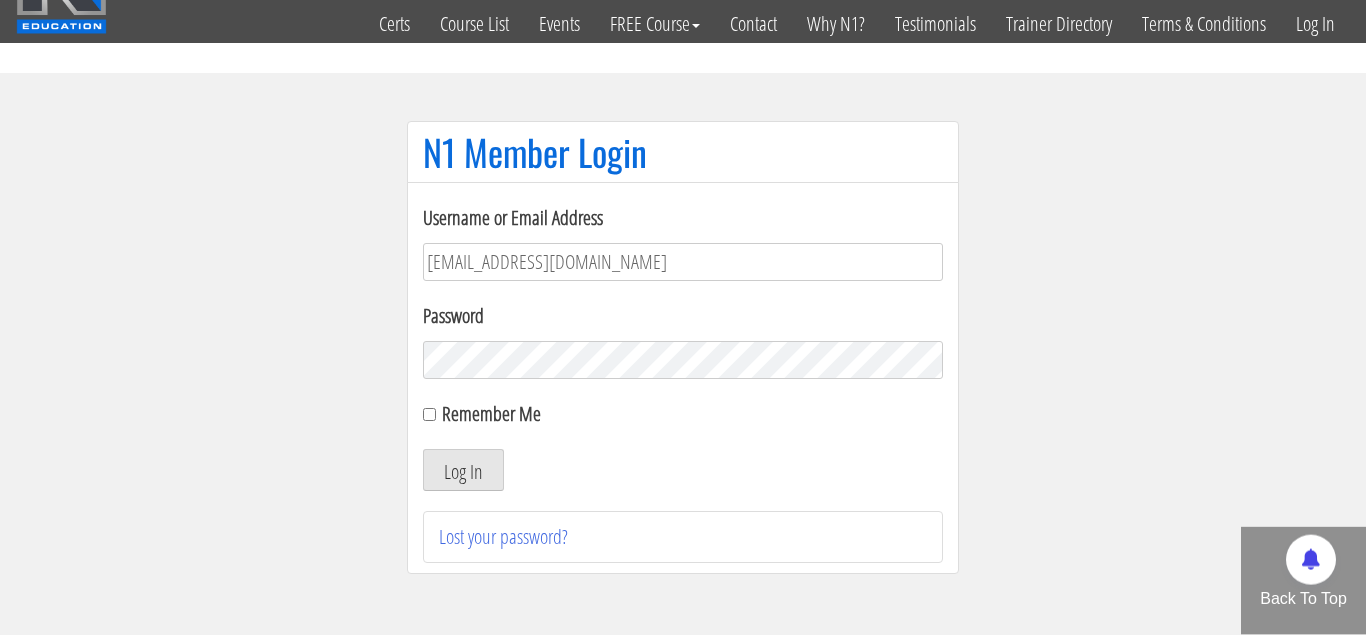 scroll, scrollTop: 65, scrollLeft: 0, axis: vertical 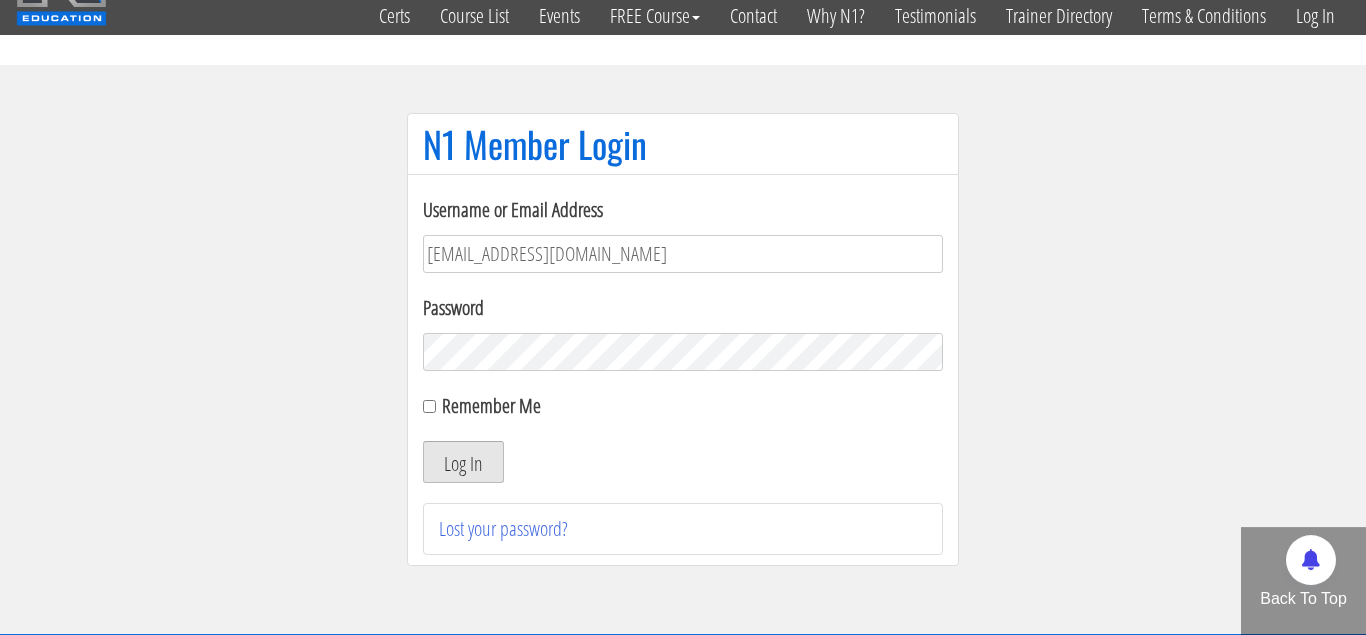 click on "Log In" at bounding box center (463, 462) 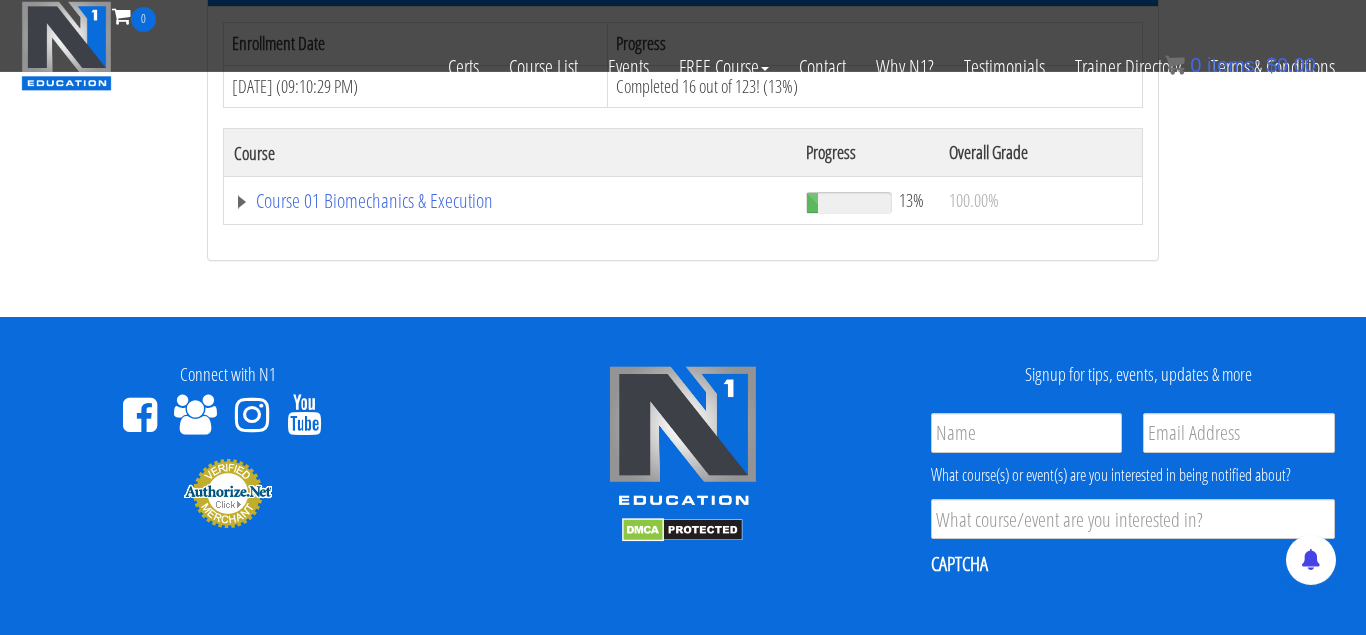 scroll, scrollTop: 368, scrollLeft: 0, axis: vertical 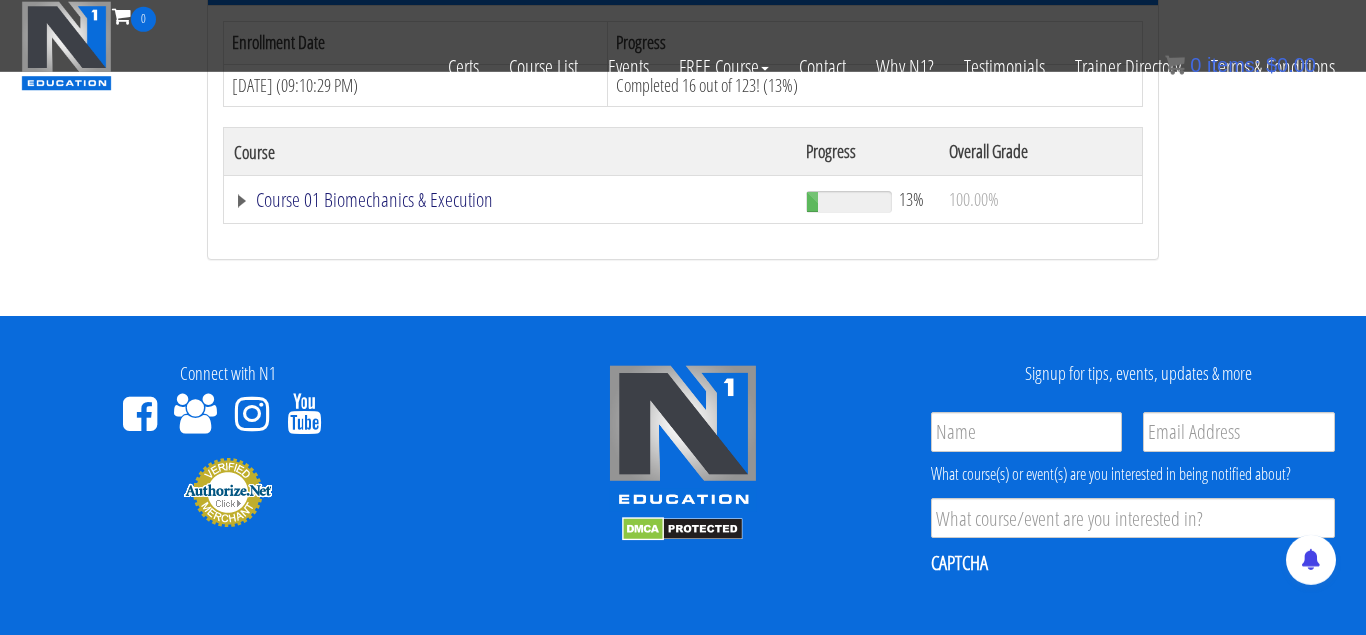 drag, startPoint x: 233, startPoint y: 194, endPoint x: 243, endPoint y: 199, distance: 11.18034 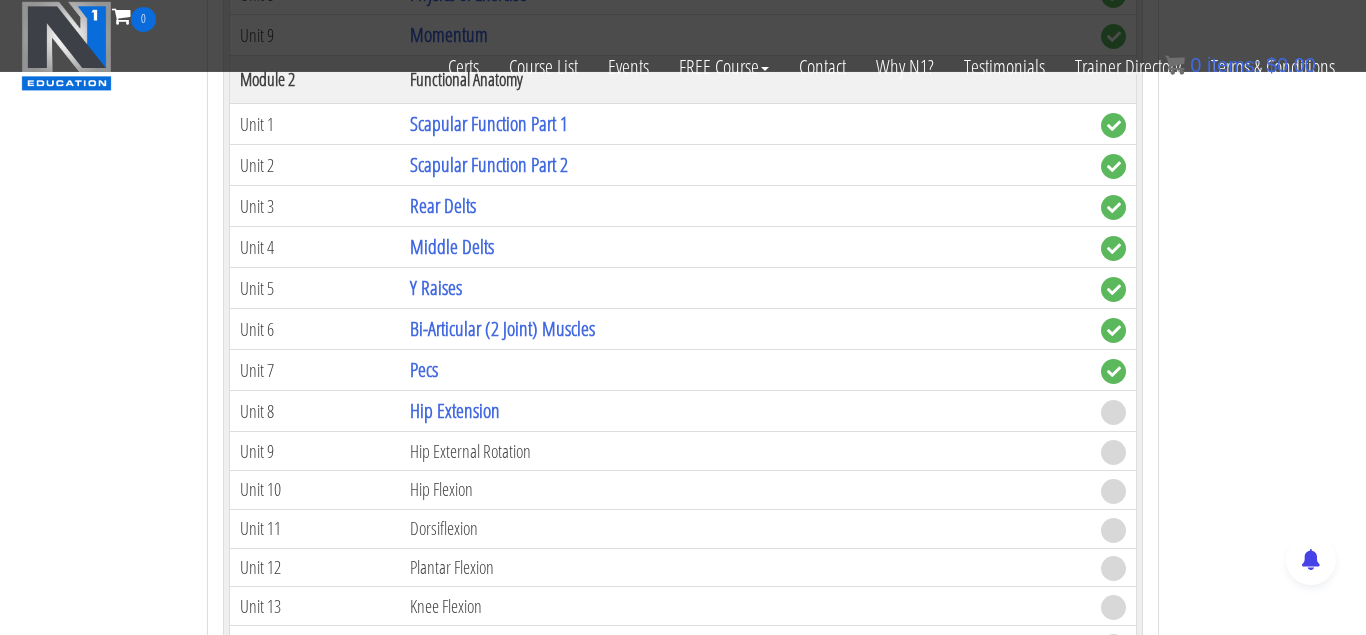 scroll, scrollTop: 961, scrollLeft: 0, axis: vertical 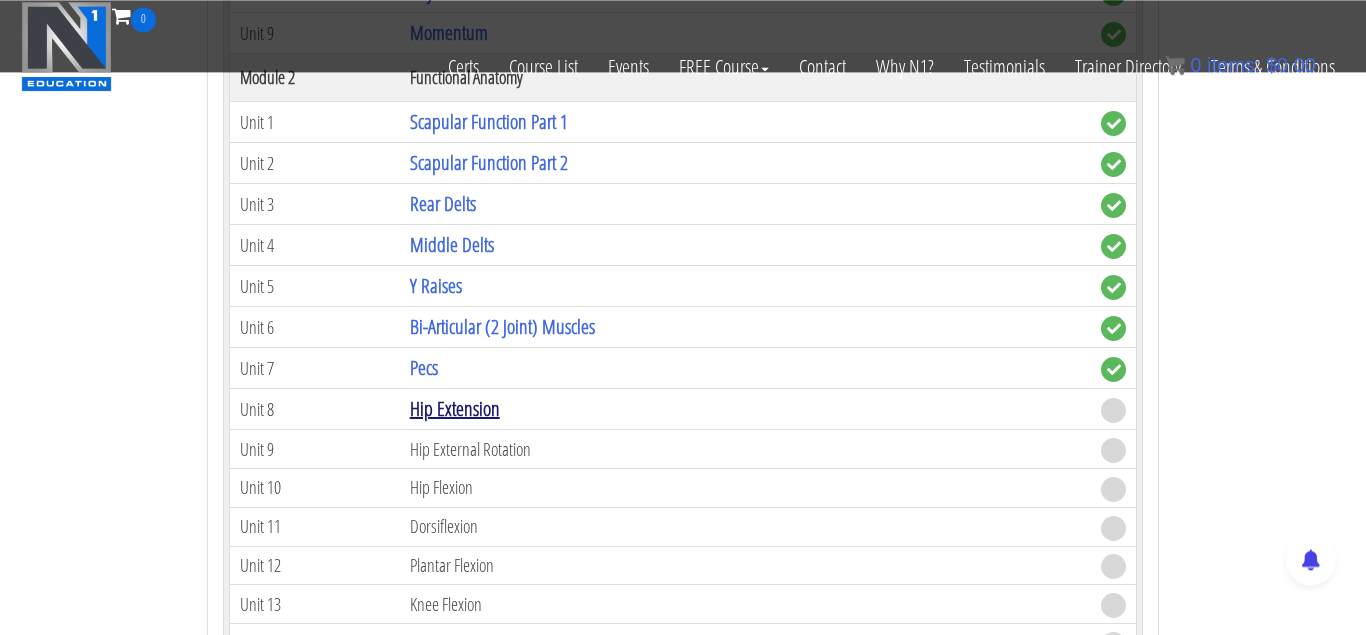 click on "Hip Extension" at bounding box center (455, 408) 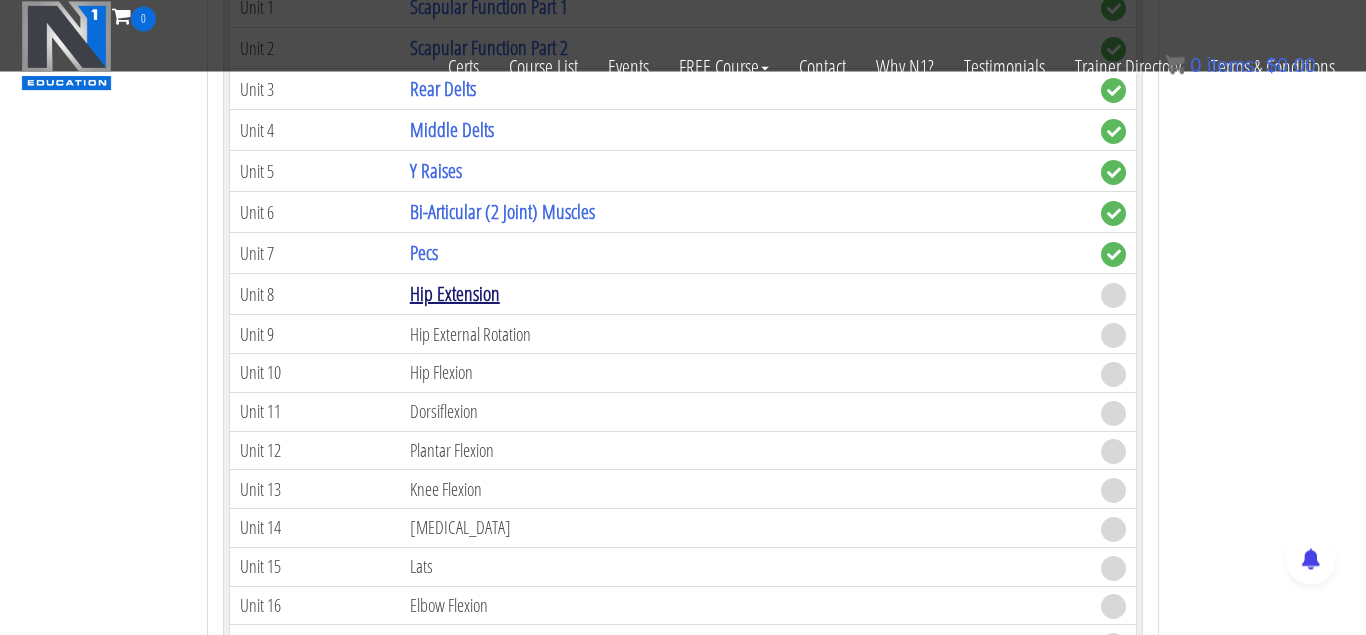 scroll, scrollTop: 1078, scrollLeft: 0, axis: vertical 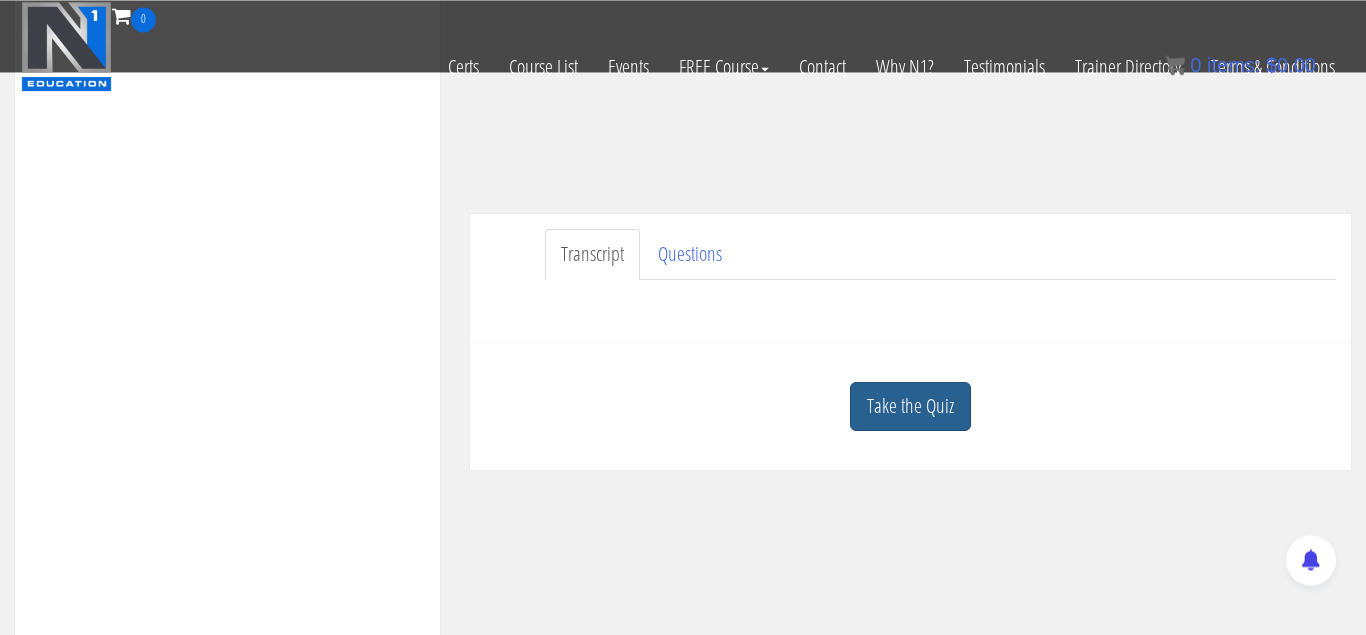 click on "Take the Quiz" at bounding box center [910, 406] 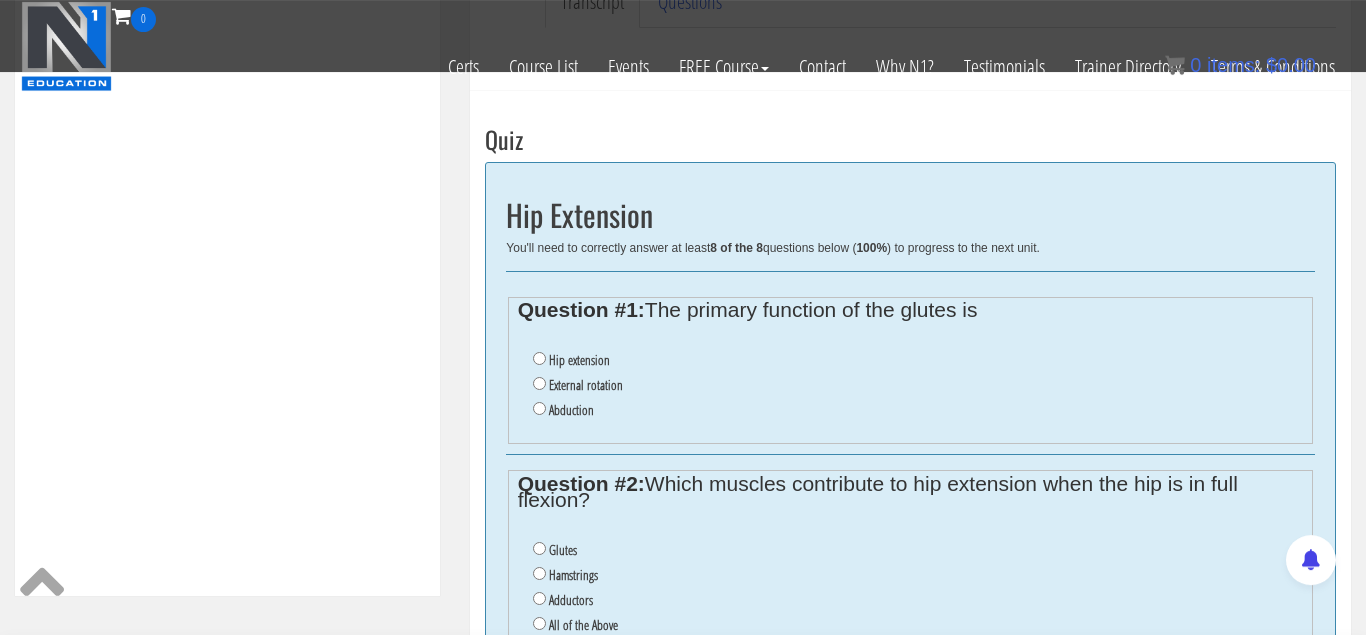 scroll, scrollTop: 670, scrollLeft: 0, axis: vertical 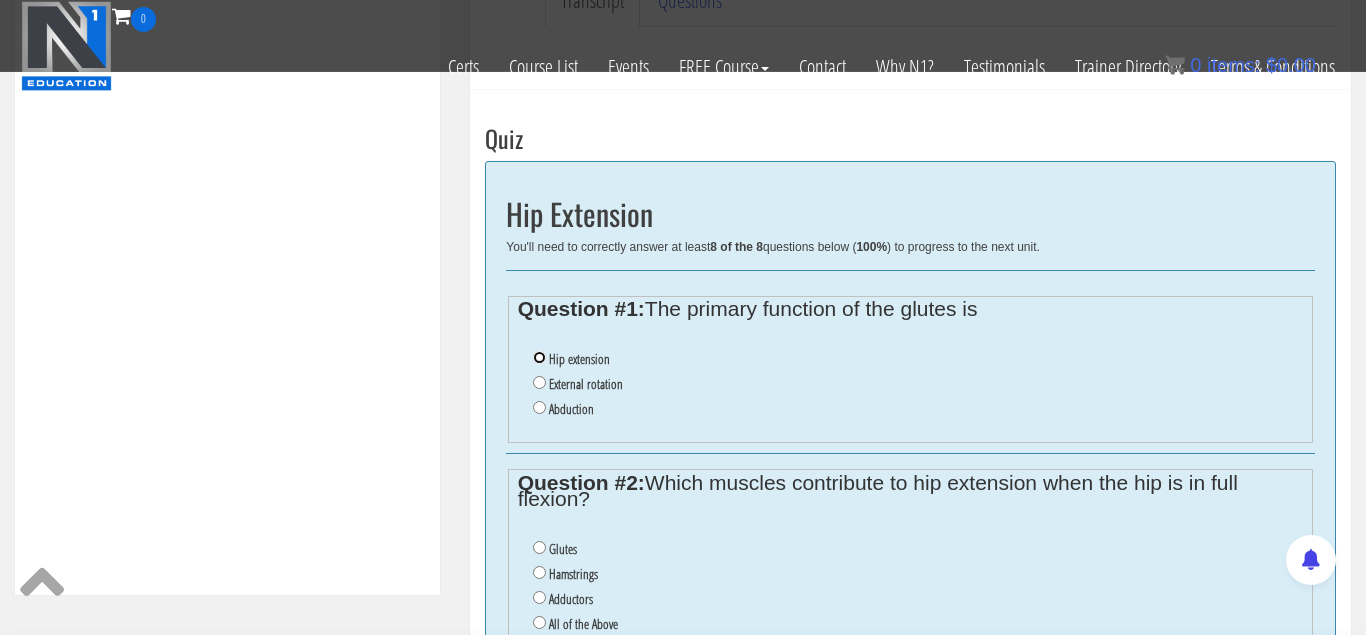 click on "Hip extension" at bounding box center [539, 357] 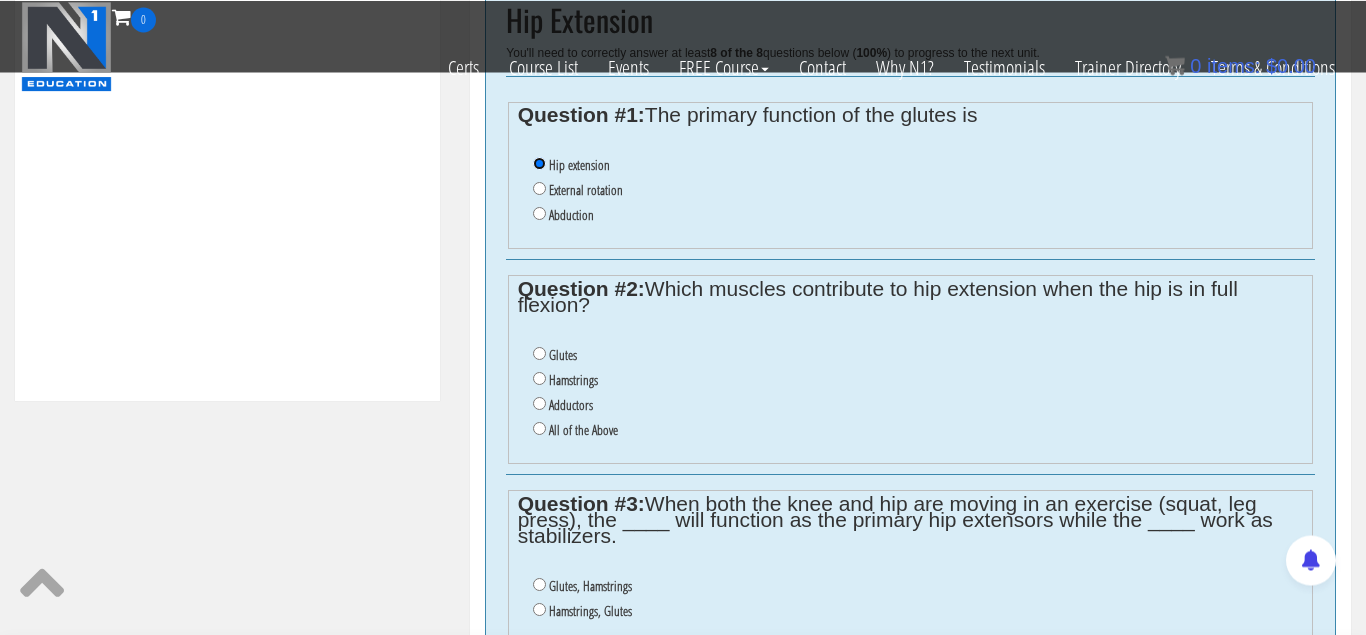 scroll, scrollTop: 865, scrollLeft: 0, axis: vertical 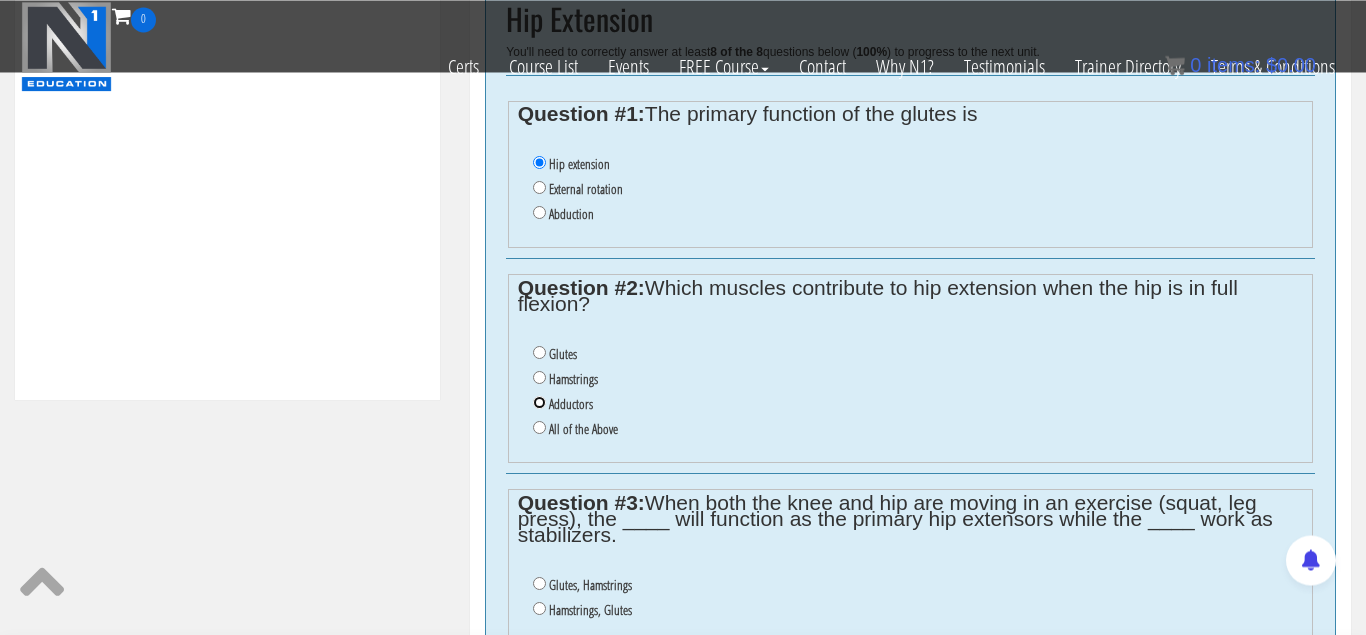 click on "Adductors" at bounding box center (539, 402) 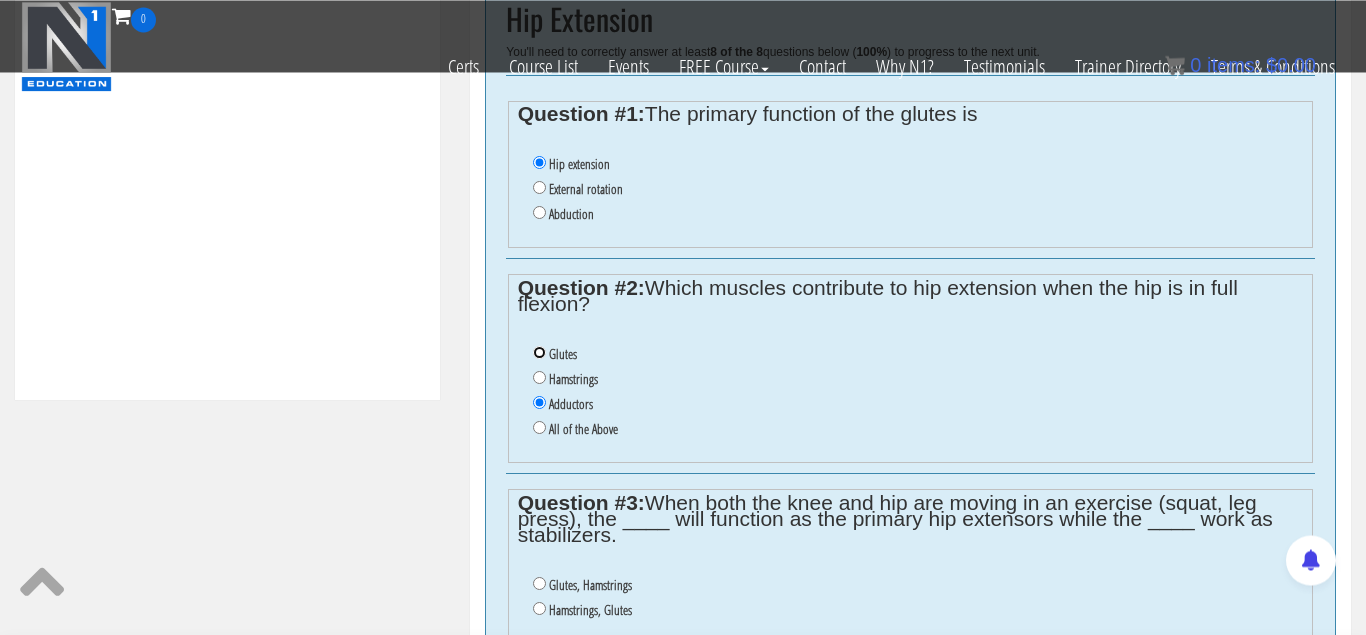 click on "Glutes" at bounding box center (539, 352) 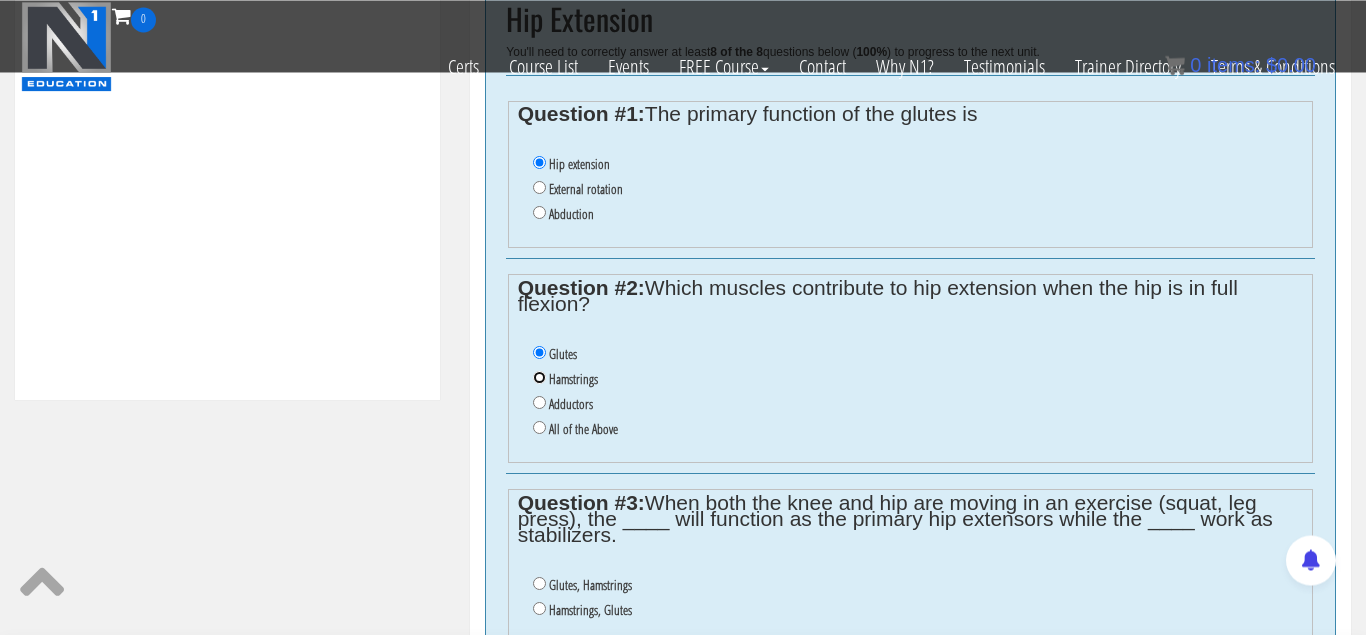 click on "Hamstrings" at bounding box center (539, 377) 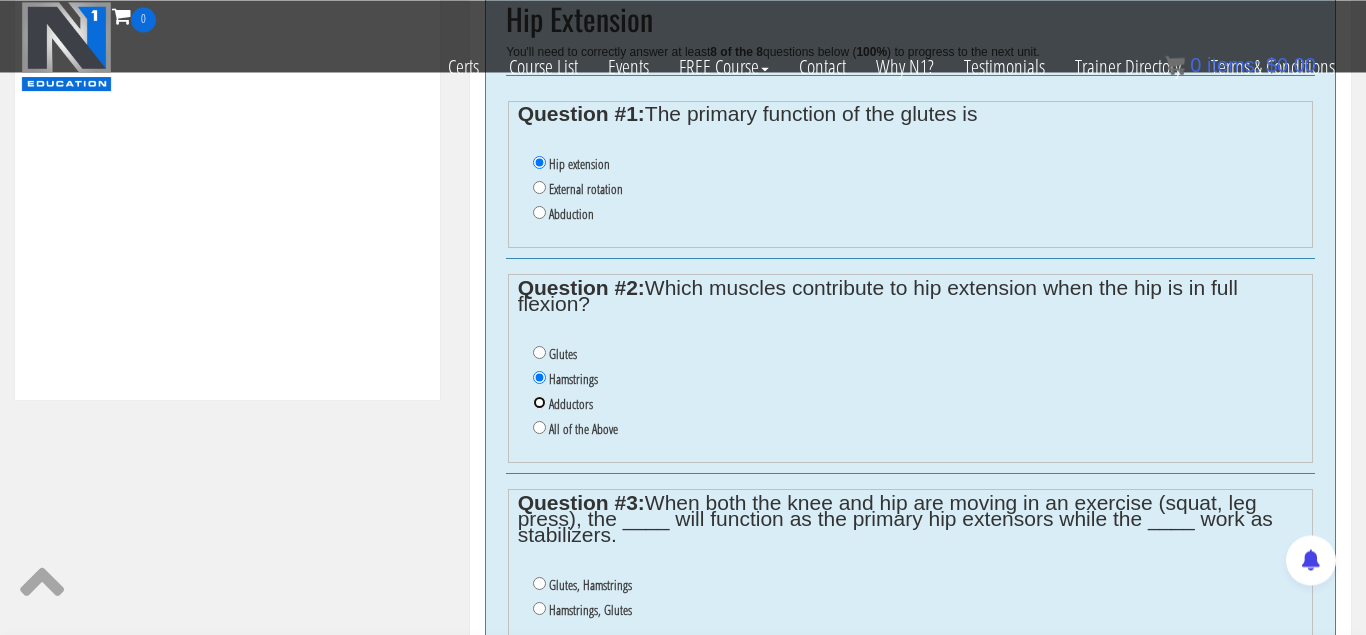 click on "Adductors" at bounding box center (539, 402) 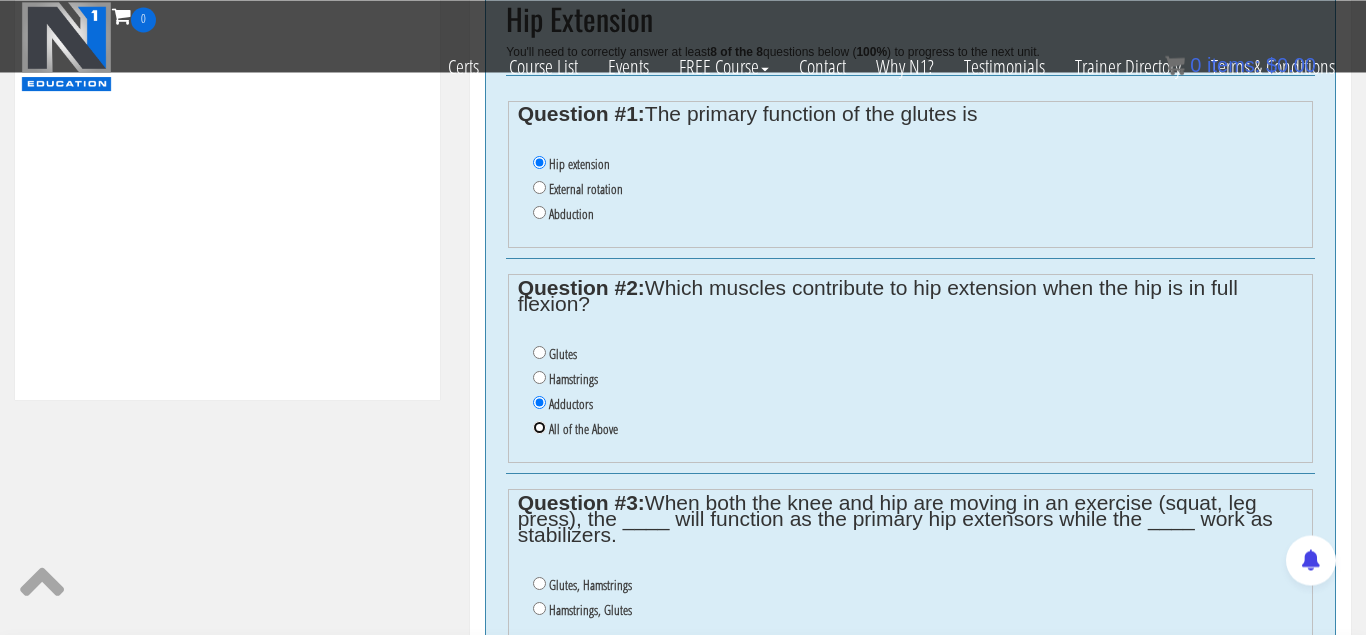 click on "All of the Above" at bounding box center (539, 427) 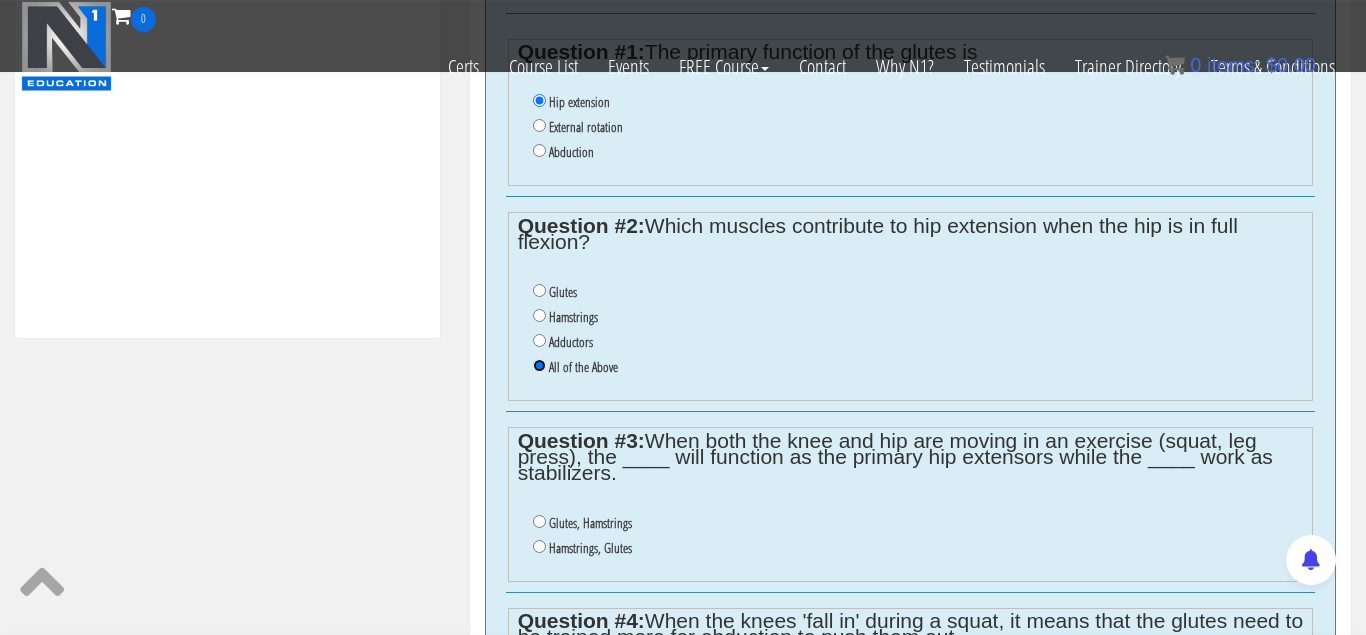 scroll, scrollTop: 1037, scrollLeft: 0, axis: vertical 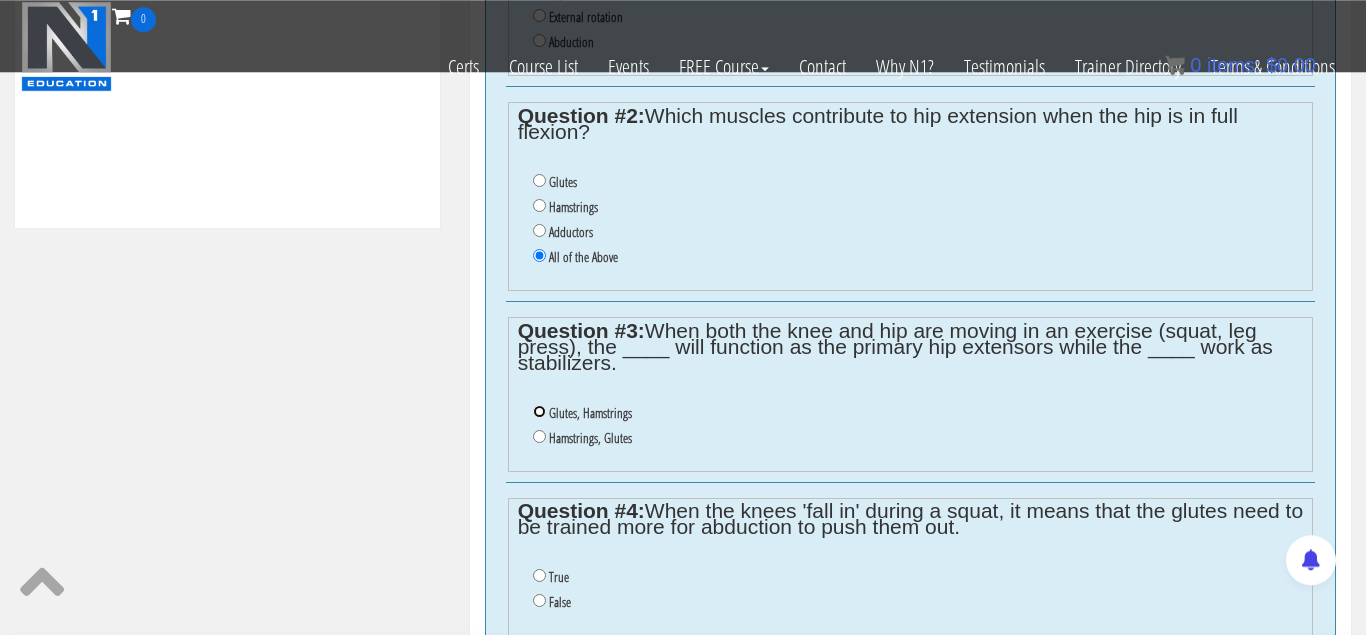 click on "Glutes, Hamstrings" at bounding box center [539, 411] 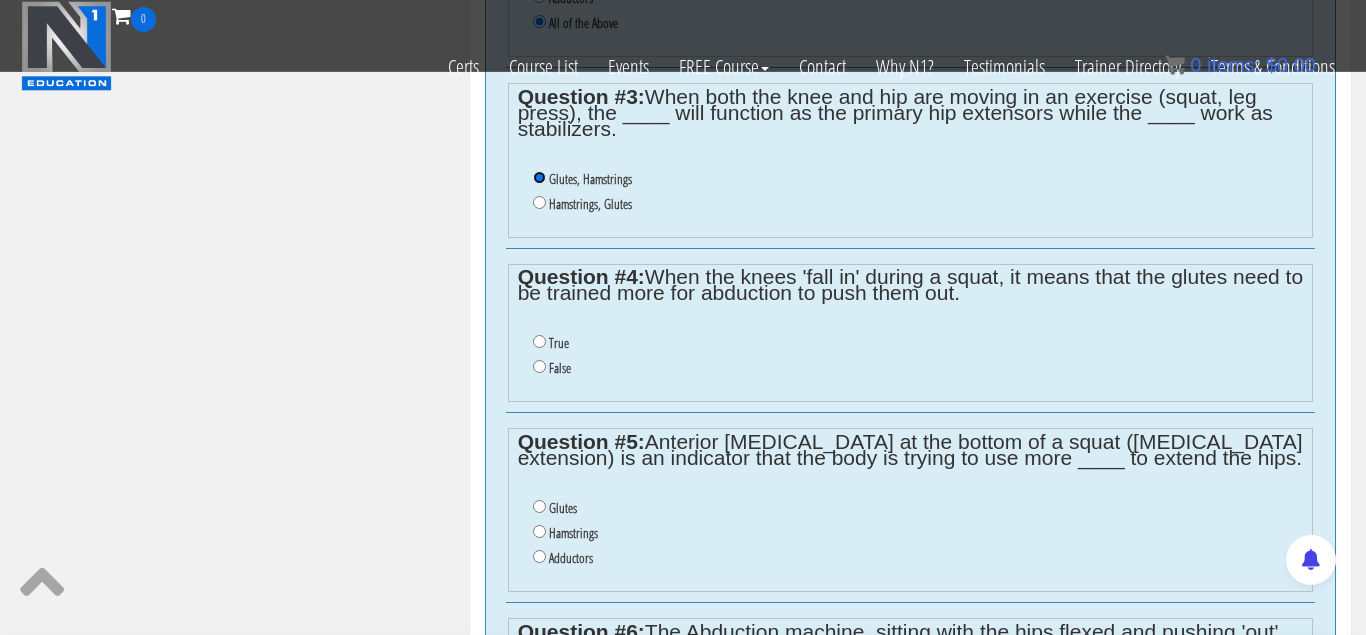 scroll, scrollTop: 1338, scrollLeft: 0, axis: vertical 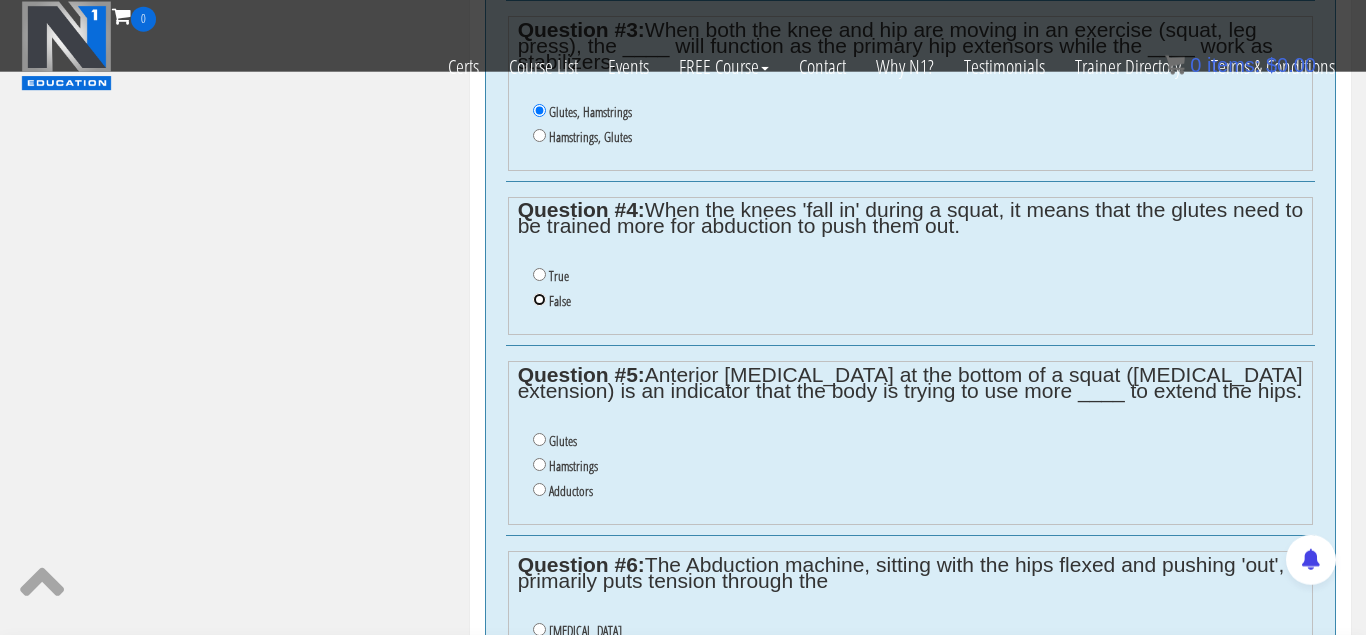 click on "False" at bounding box center [539, 299] 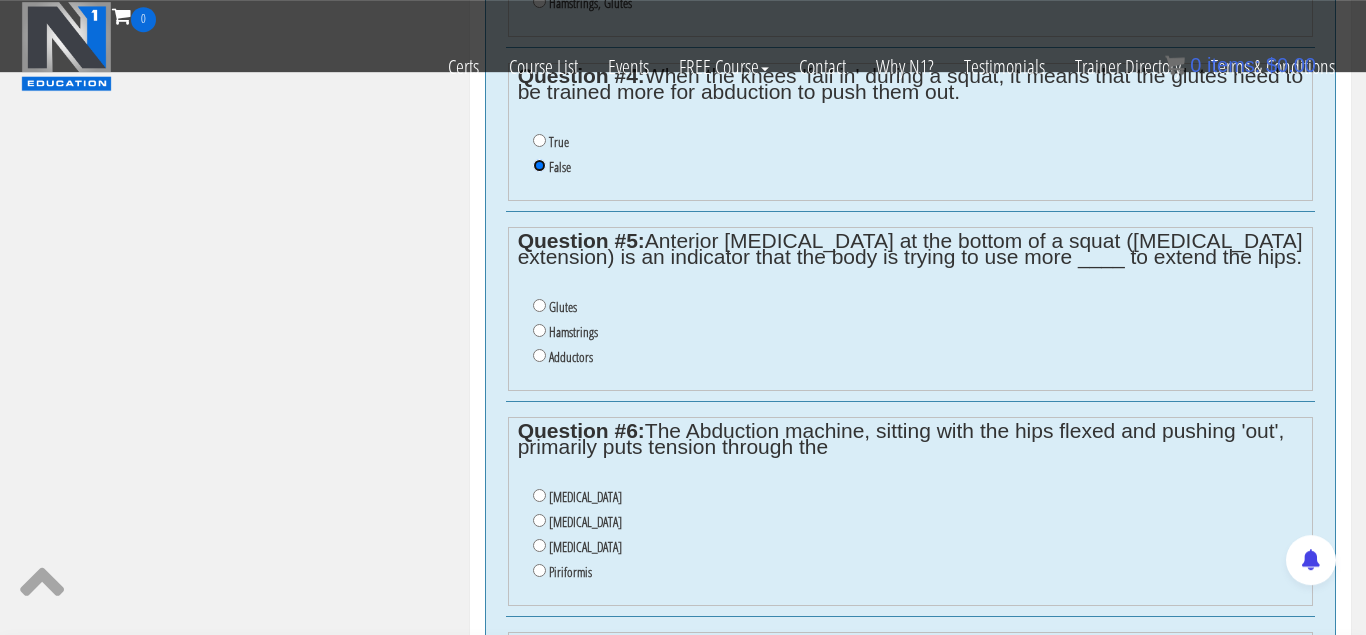 scroll, scrollTop: 1514, scrollLeft: 0, axis: vertical 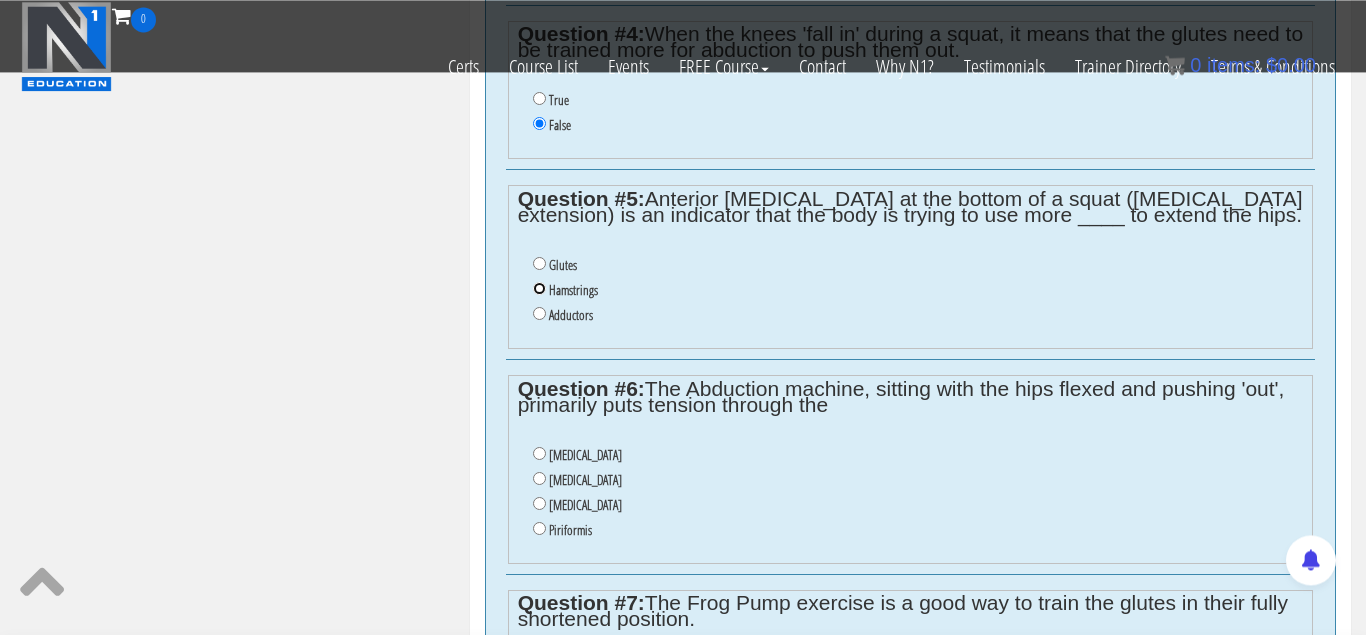 click on "Hamstrings" at bounding box center [539, 288] 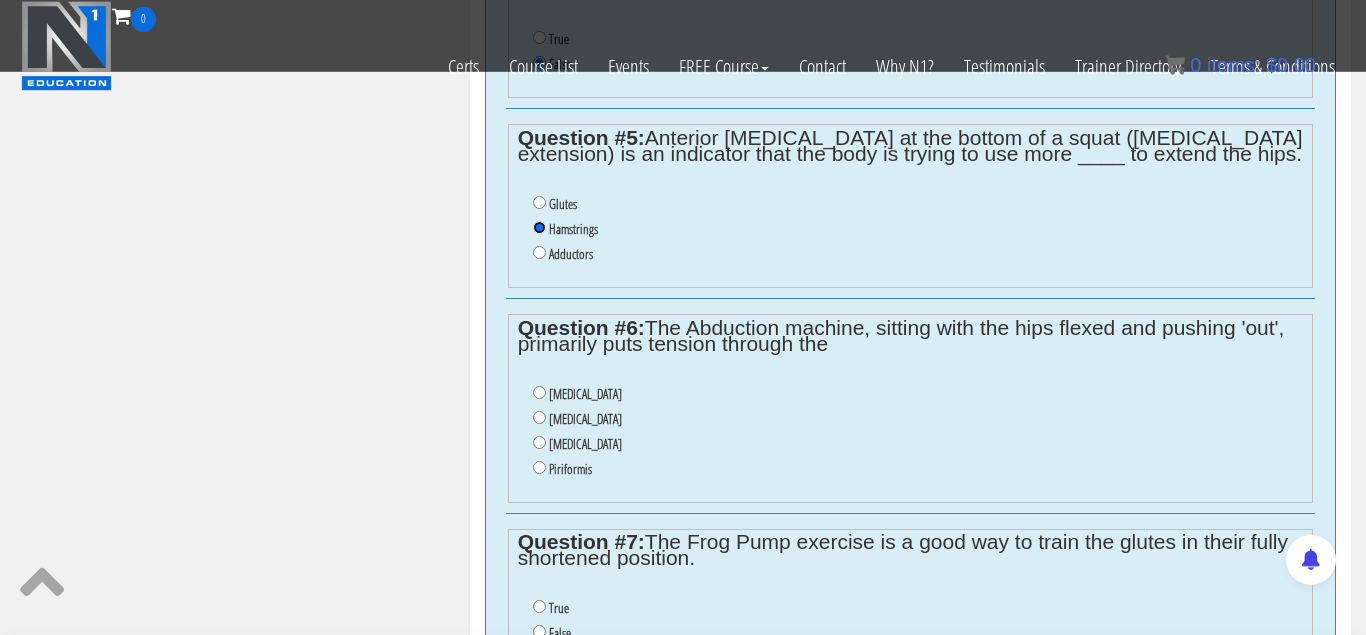 scroll, scrollTop: 1691, scrollLeft: 0, axis: vertical 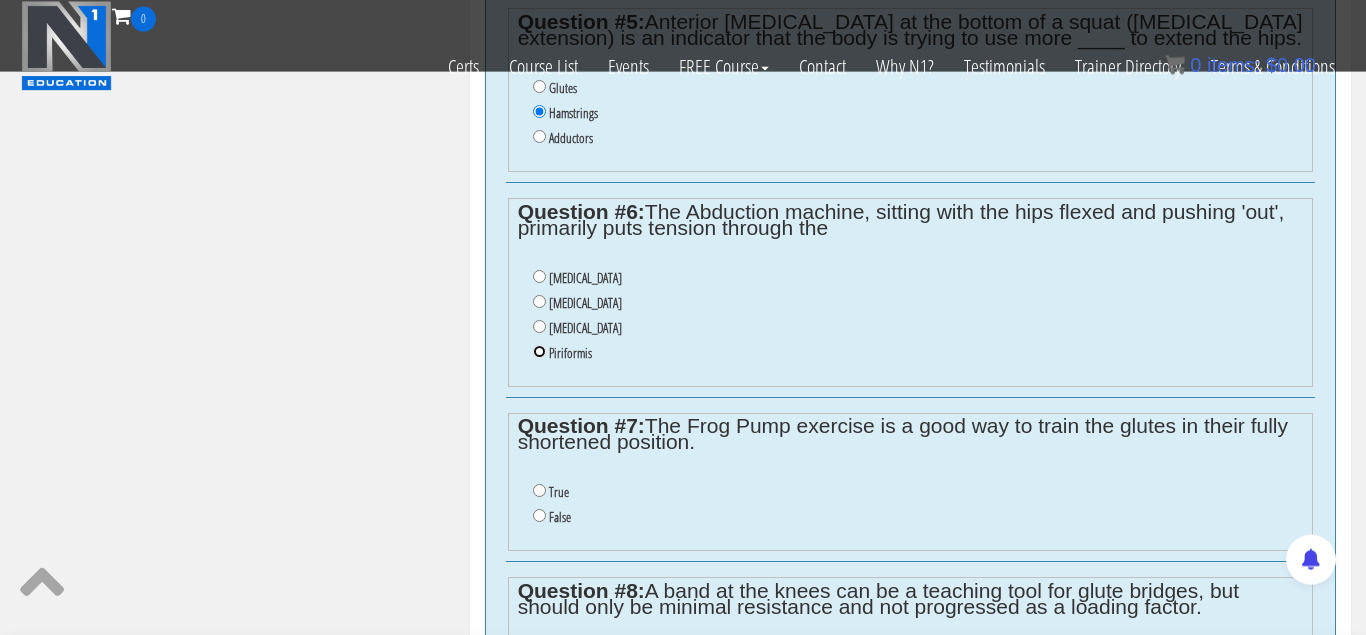 click on "Piriformis" at bounding box center (539, 351) 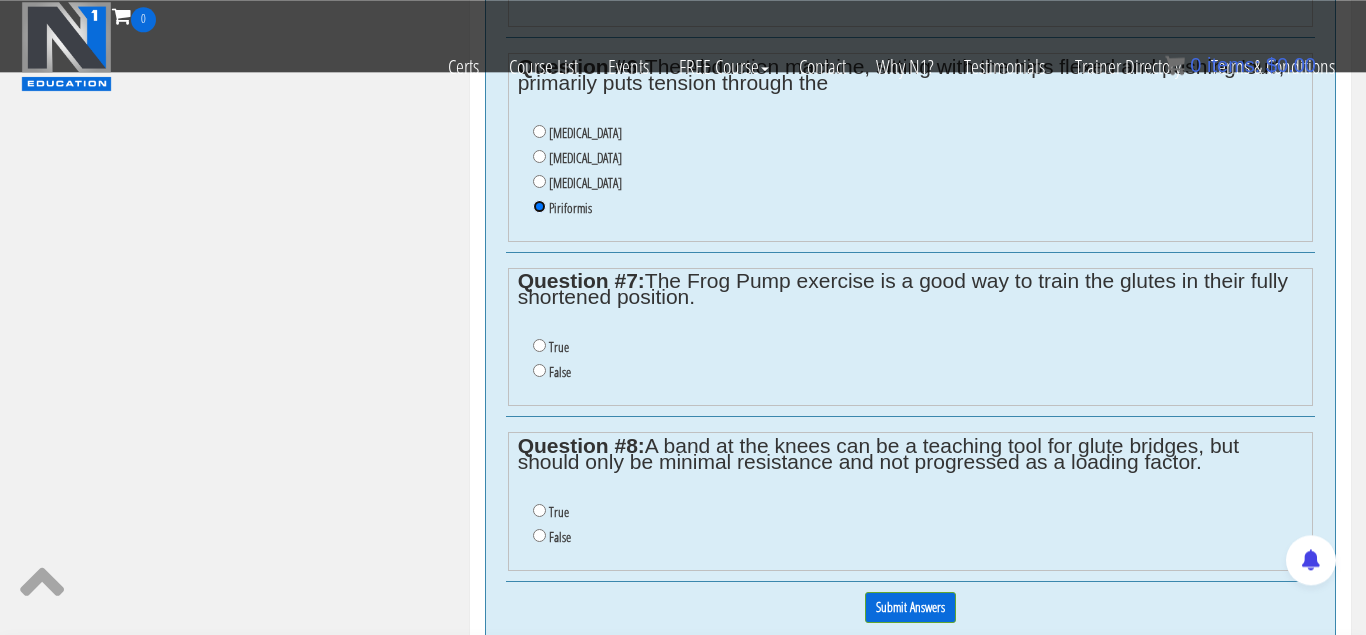 scroll, scrollTop: 1837, scrollLeft: 0, axis: vertical 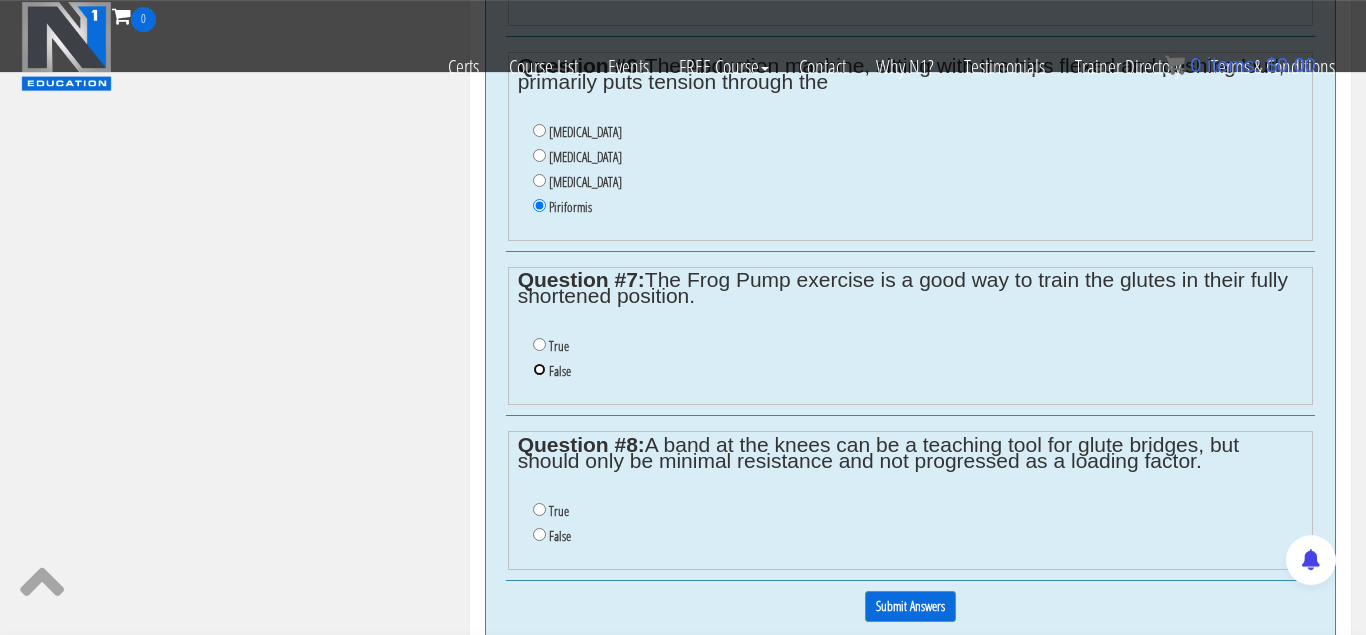 click on "False" at bounding box center [539, 369] 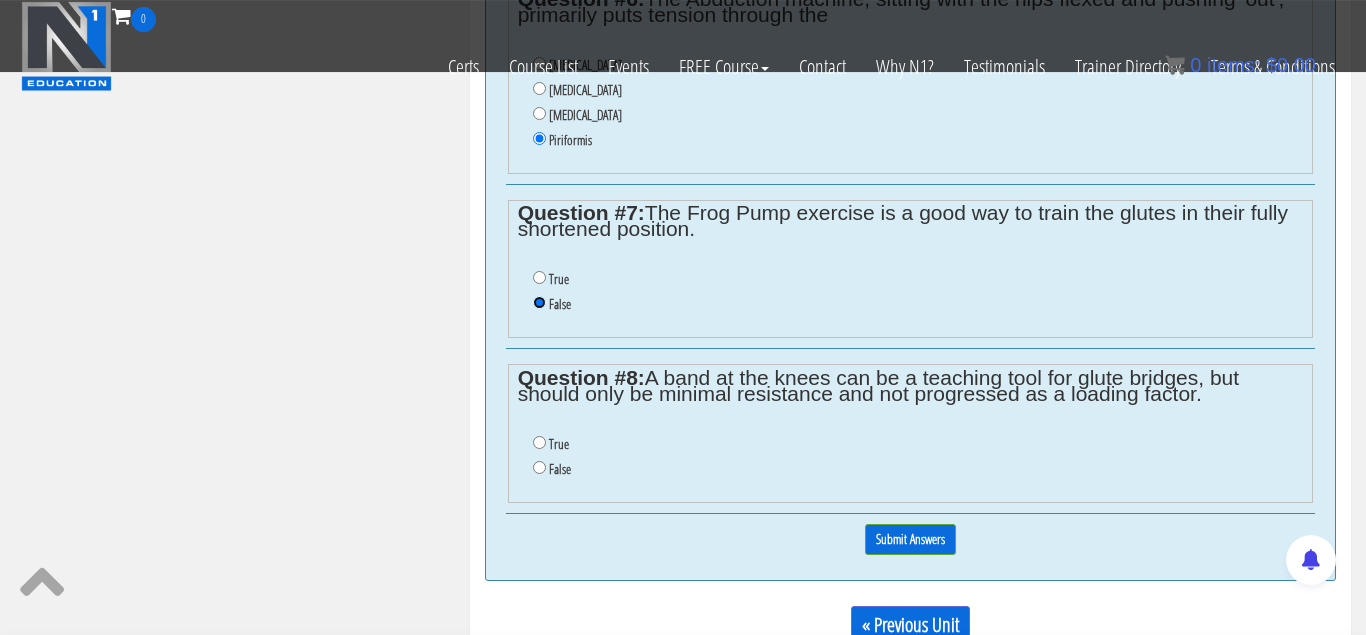 scroll, scrollTop: 1905, scrollLeft: 0, axis: vertical 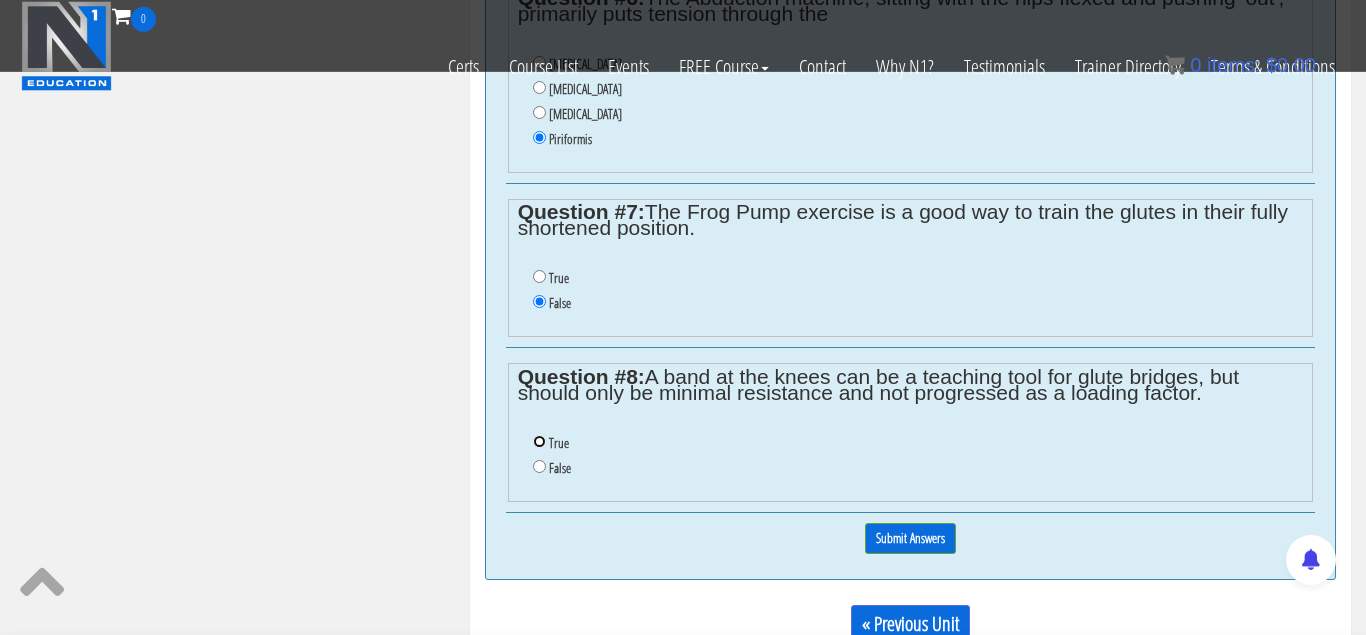 click on "True" at bounding box center (539, 441) 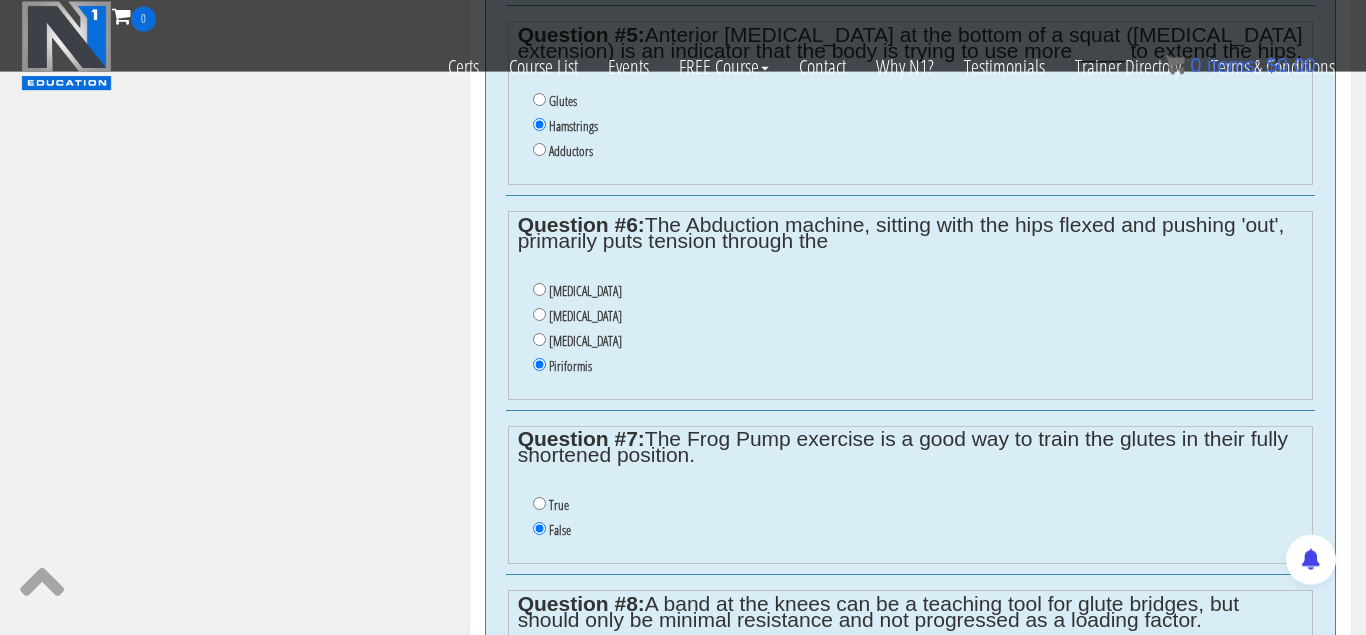 scroll, scrollTop: 2130, scrollLeft: 0, axis: vertical 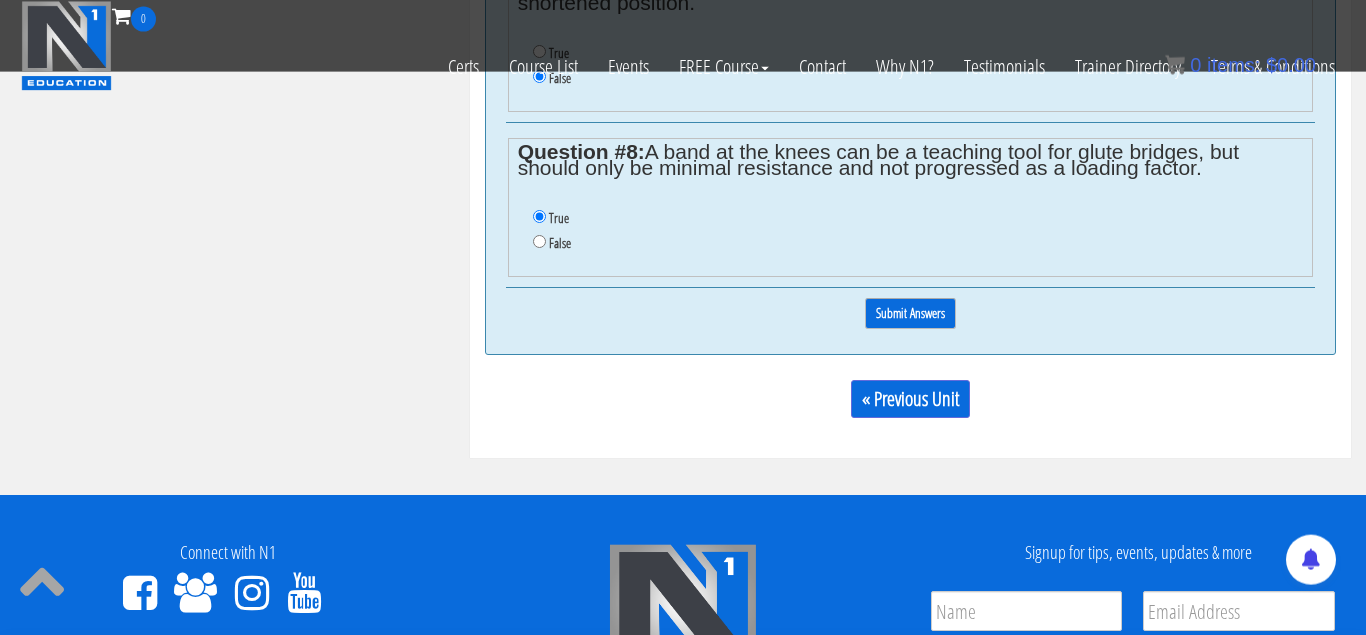 click on "Submit Answers" at bounding box center (910, 313) 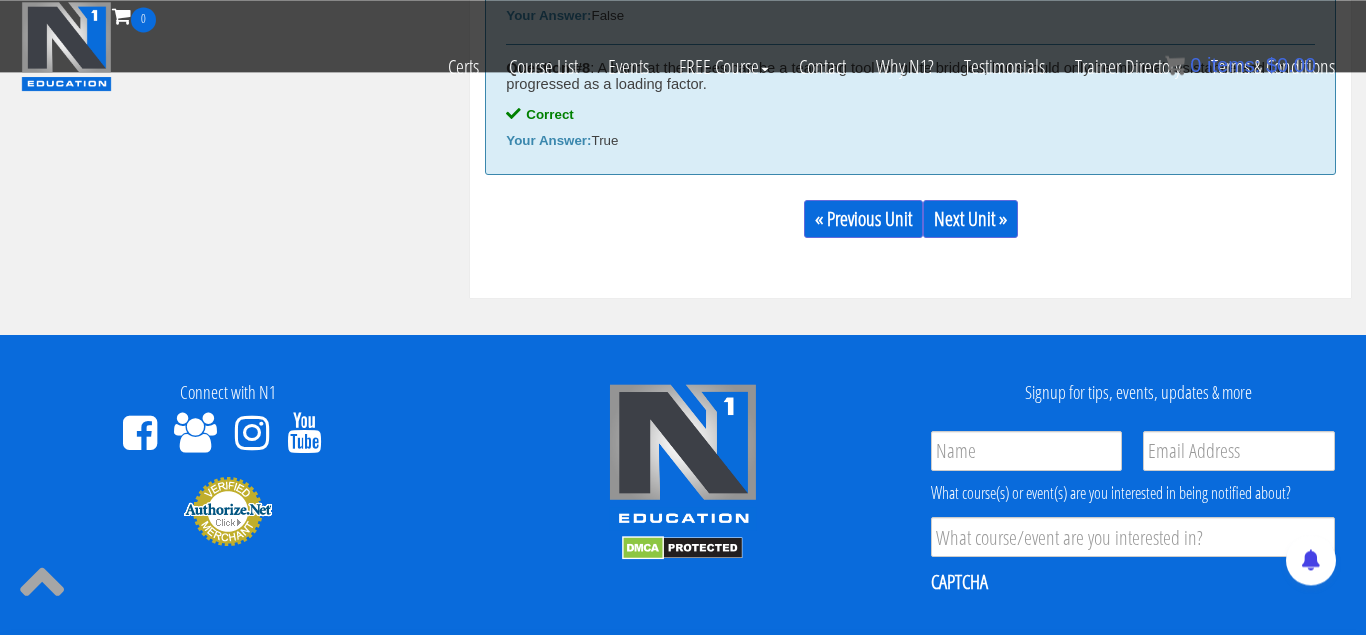 scroll, scrollTop: 2634, scrollLeft: 0, axis: vertical 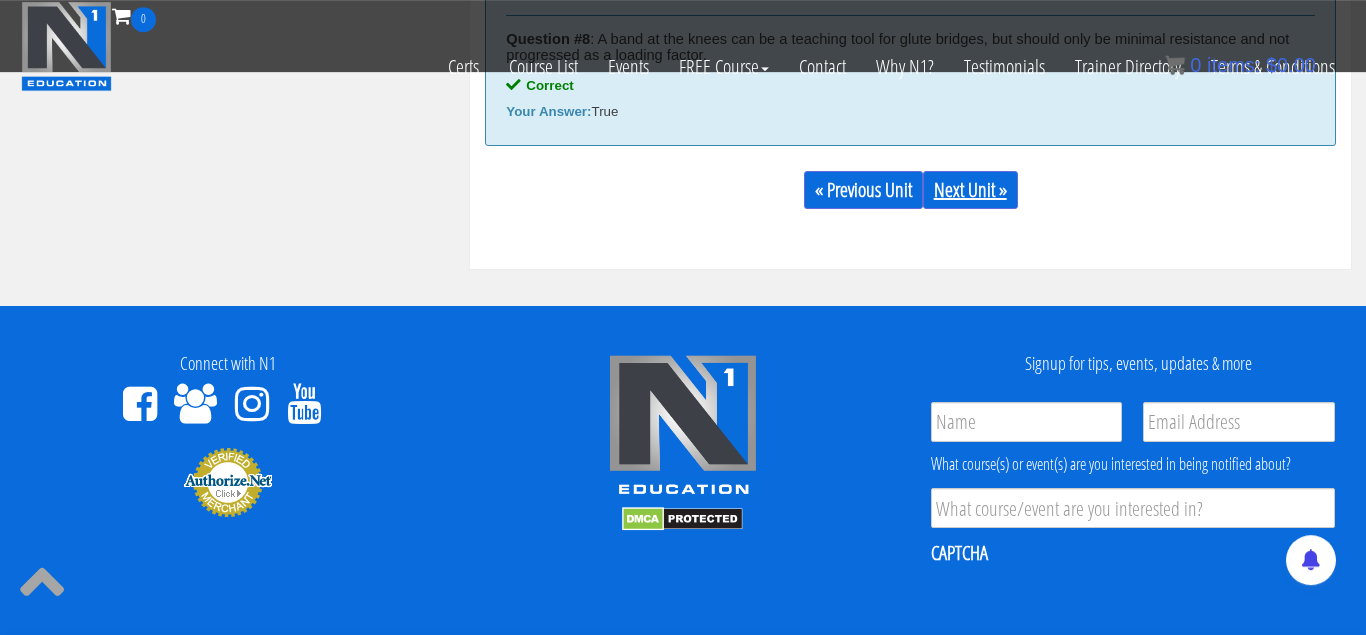 click on "Next Unit »" at bounding box center [970, 190] 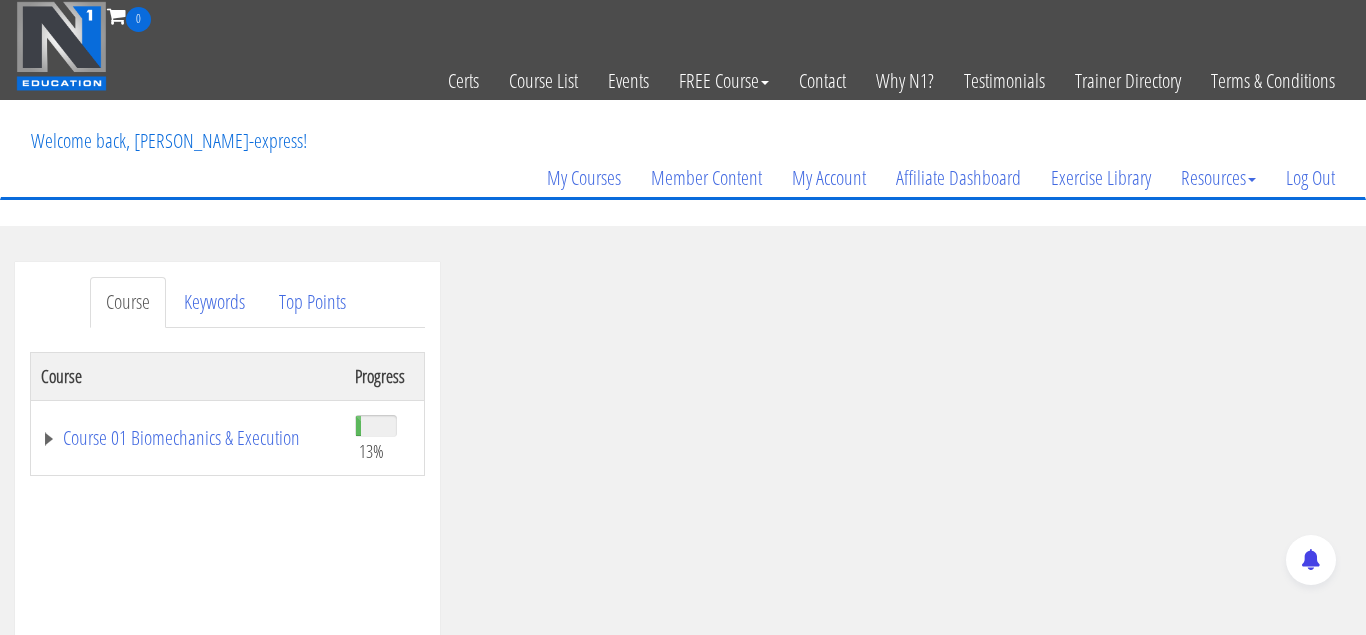 scroll, scrollTop: 249, scrollLeft: 0, axis: vertical 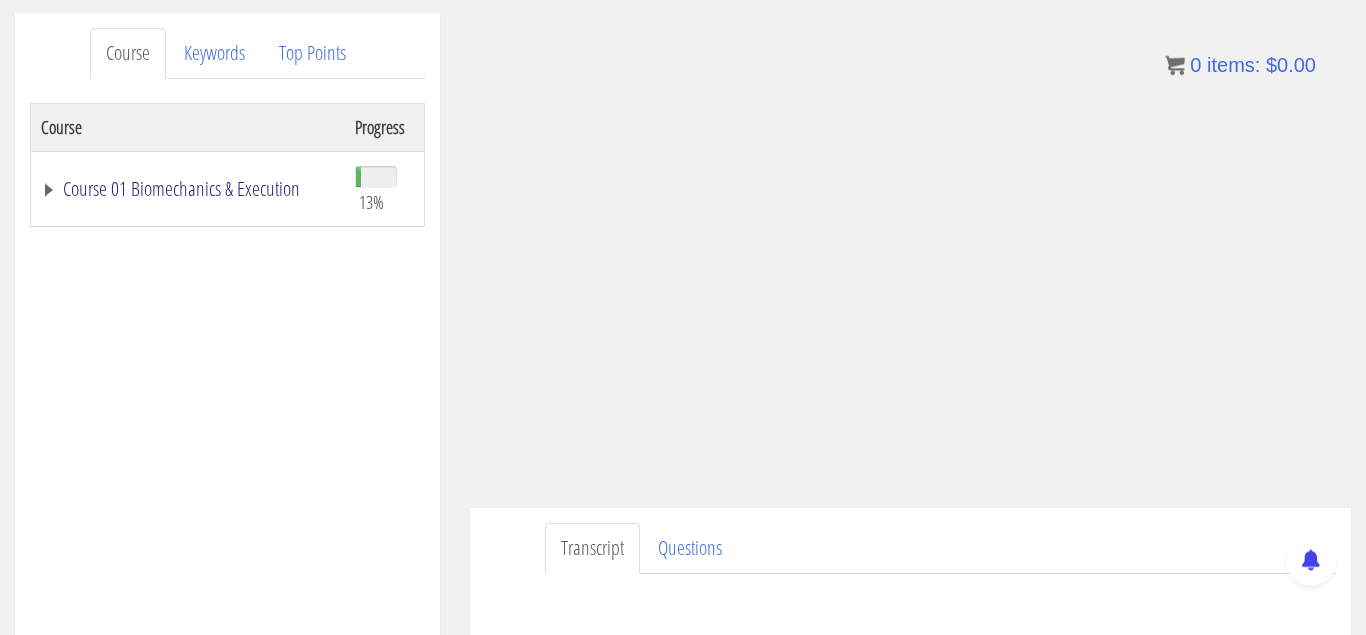 click on "Course 01 Biomechanics & Execution" at bounding box center [188, 189] 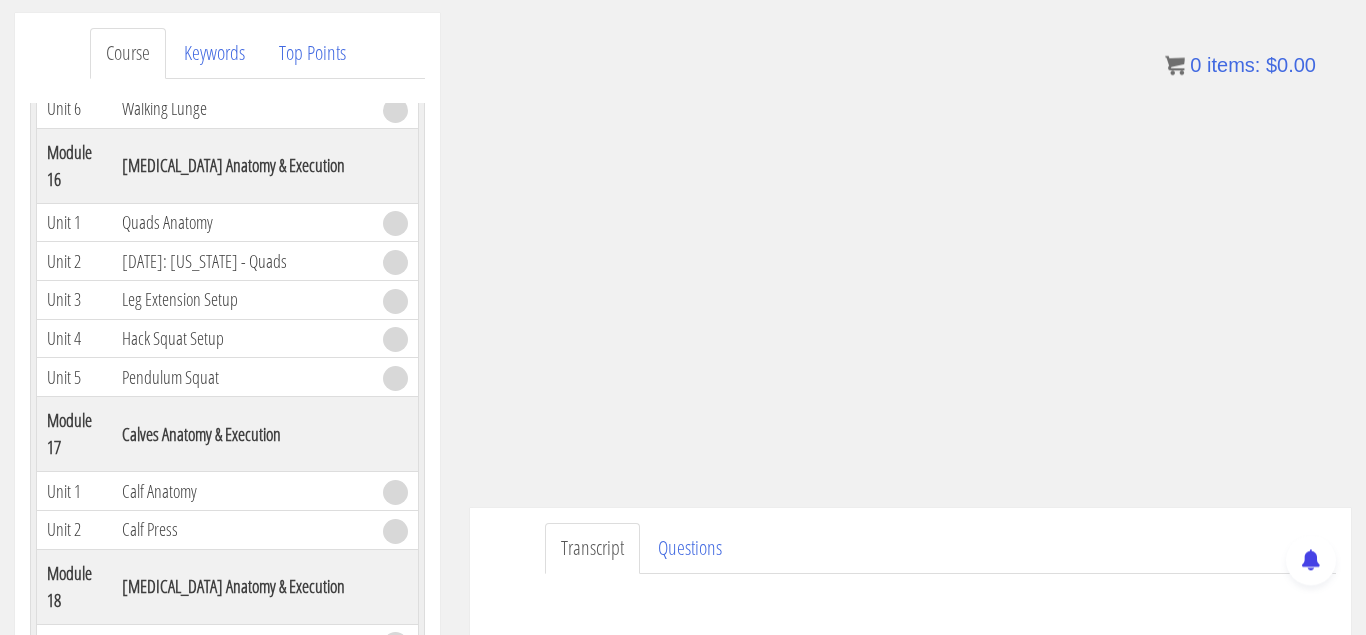 scroll, scrollTop: 5406, scrollLeft: 0, axis: vertical 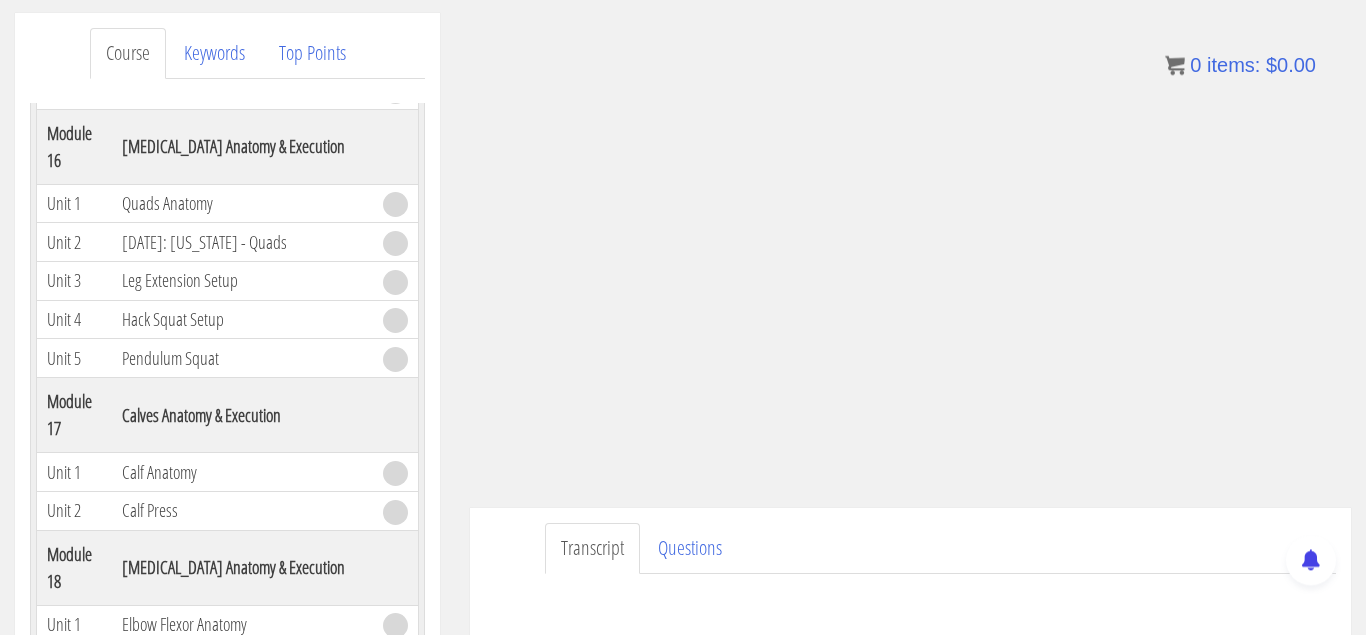 click at bounding box center [395, 204] 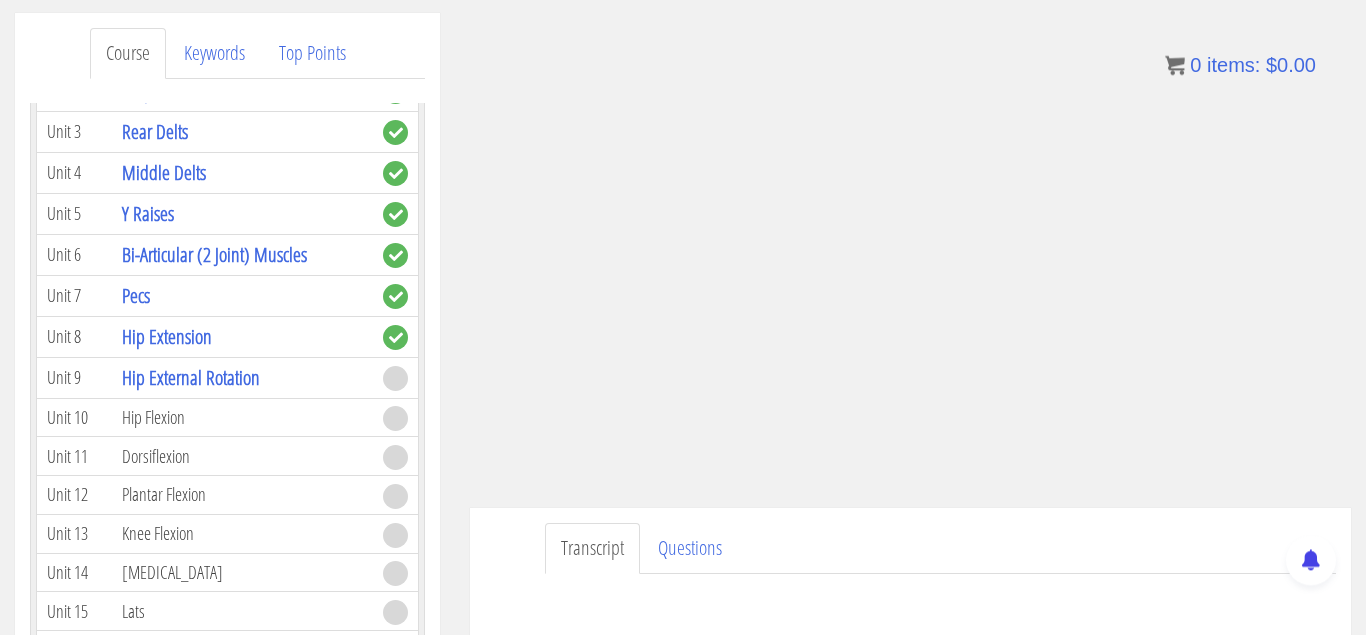 scroll, scrollTop: 662, scrollLeft: 0, axis: vertical 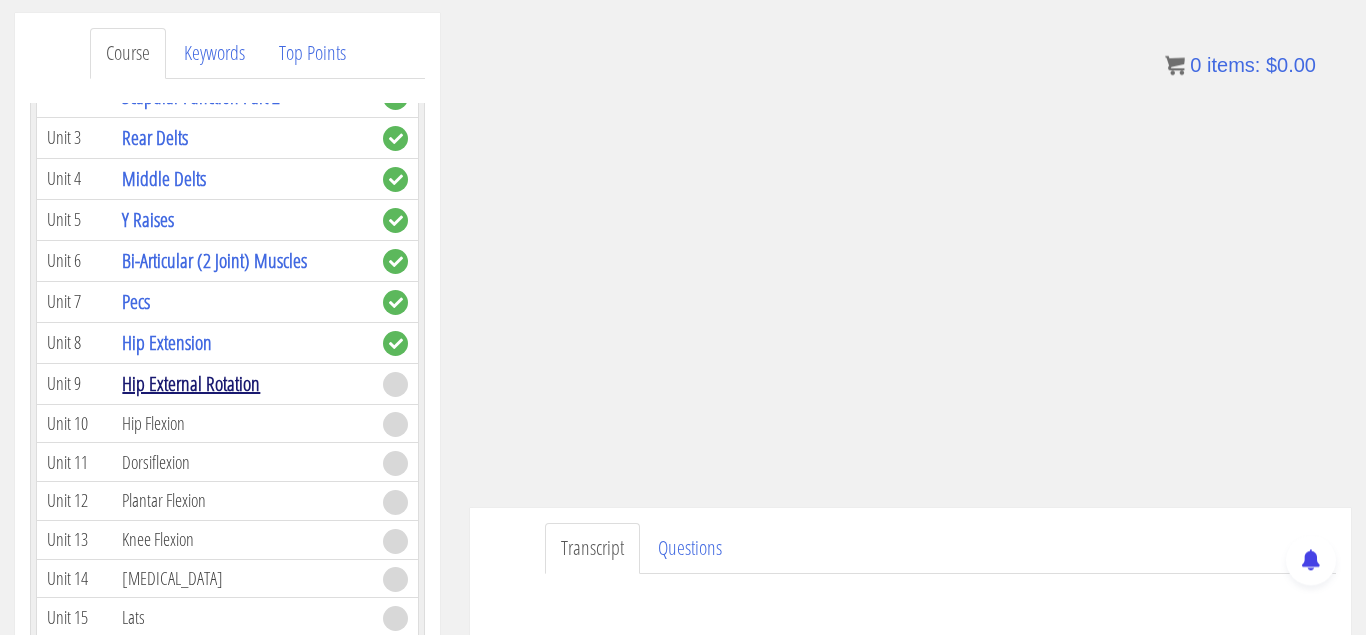click on "Hip External Rotation" at bounding box center (191, 383) 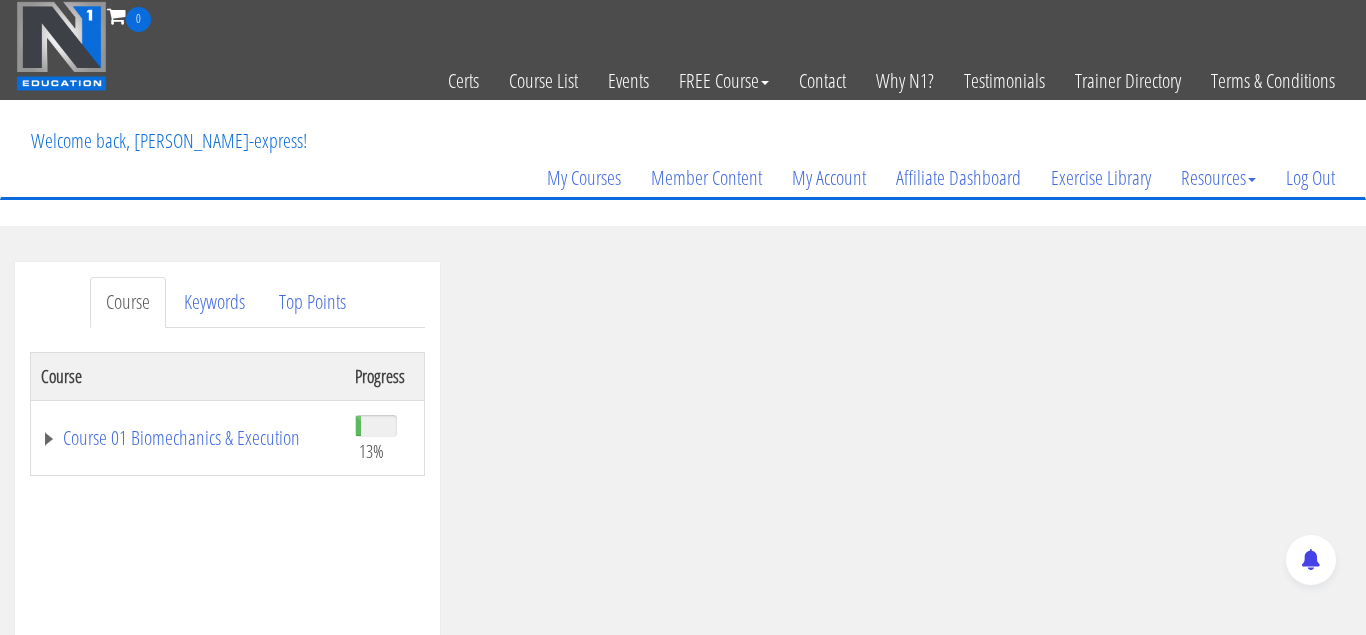 scroll, scrollTop: 0, scrollLeft: 0, axis: both 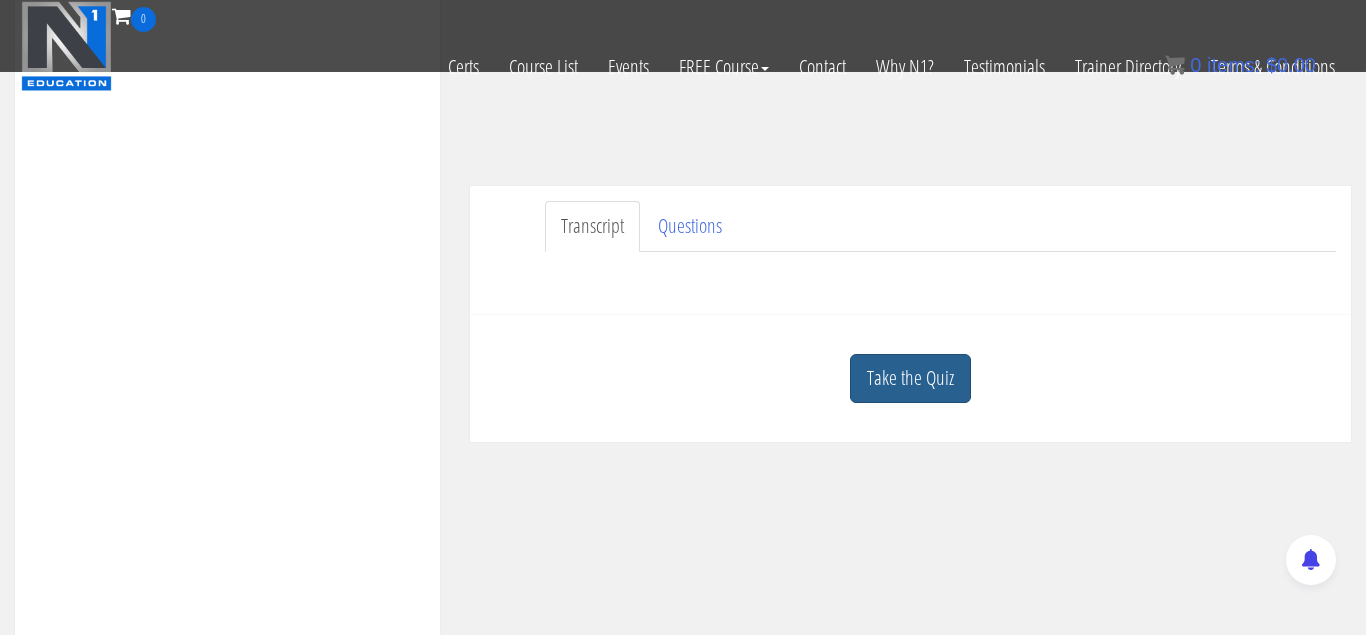 click on "Take the Quiz" at bounding box center [910, 378] 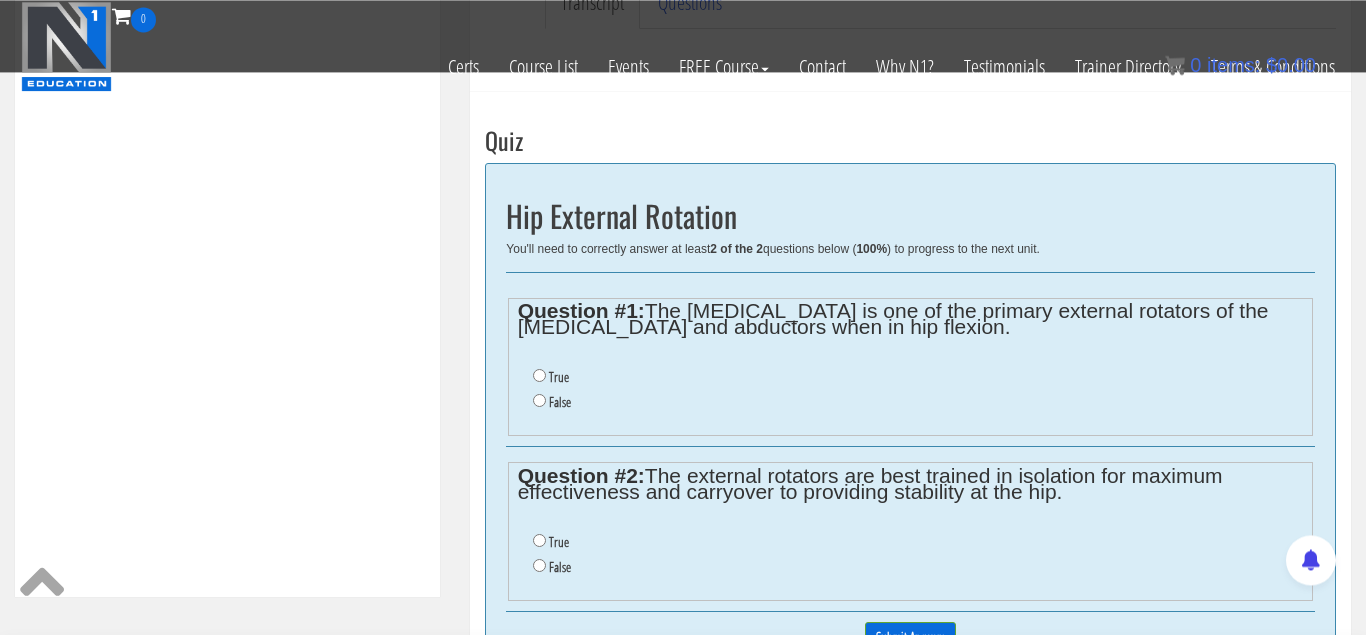 scroll, scrollTop: 709, scrollLeft: 0, axis: vertical 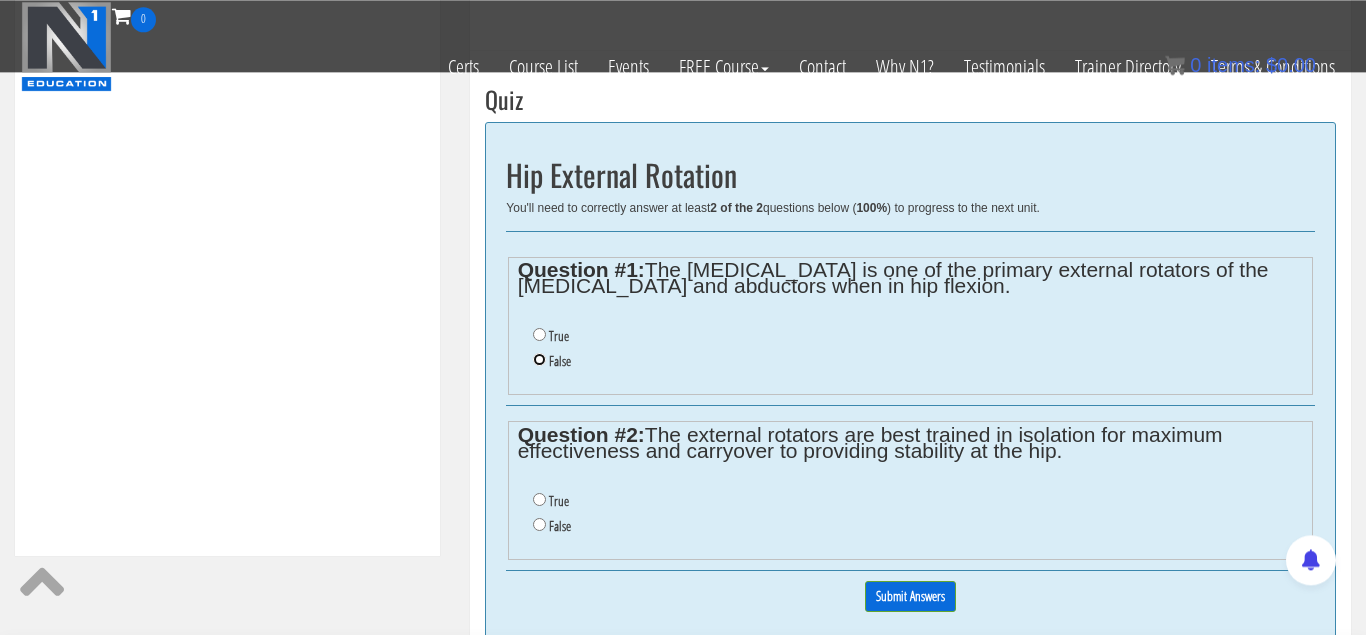 click on "False" at bounding box center [539, 359] 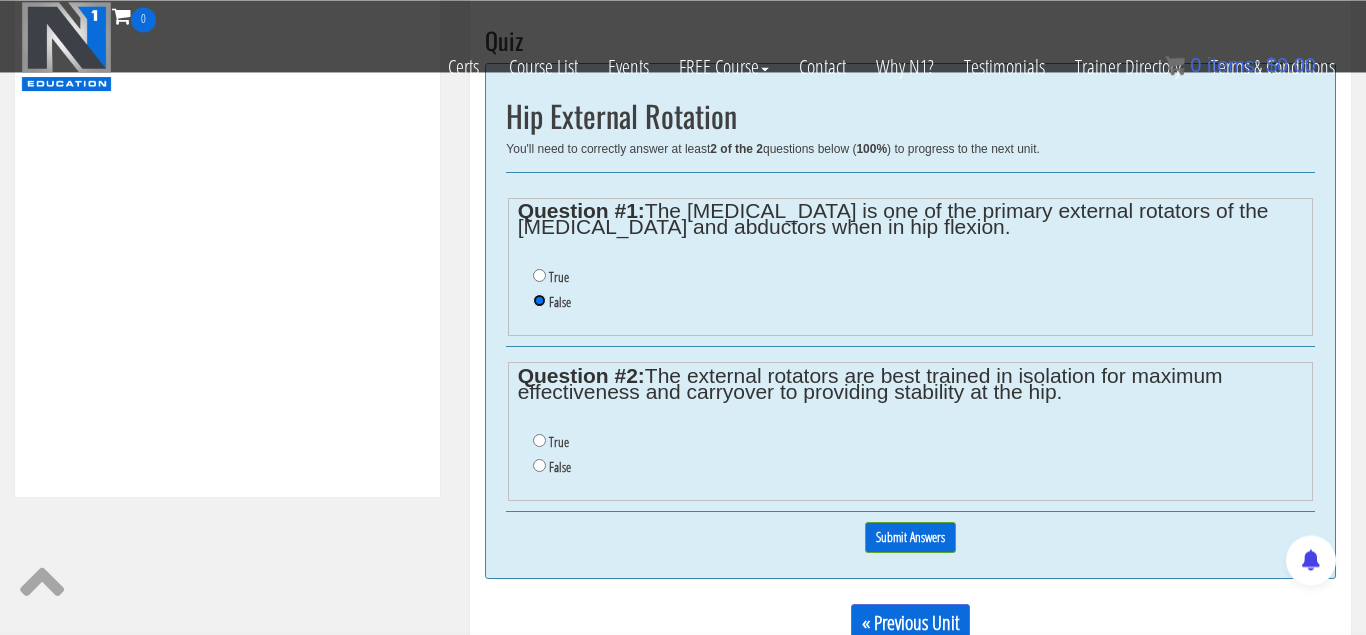 scroll, scrollTop: 769, scrollLeft: 0, axis: vertical 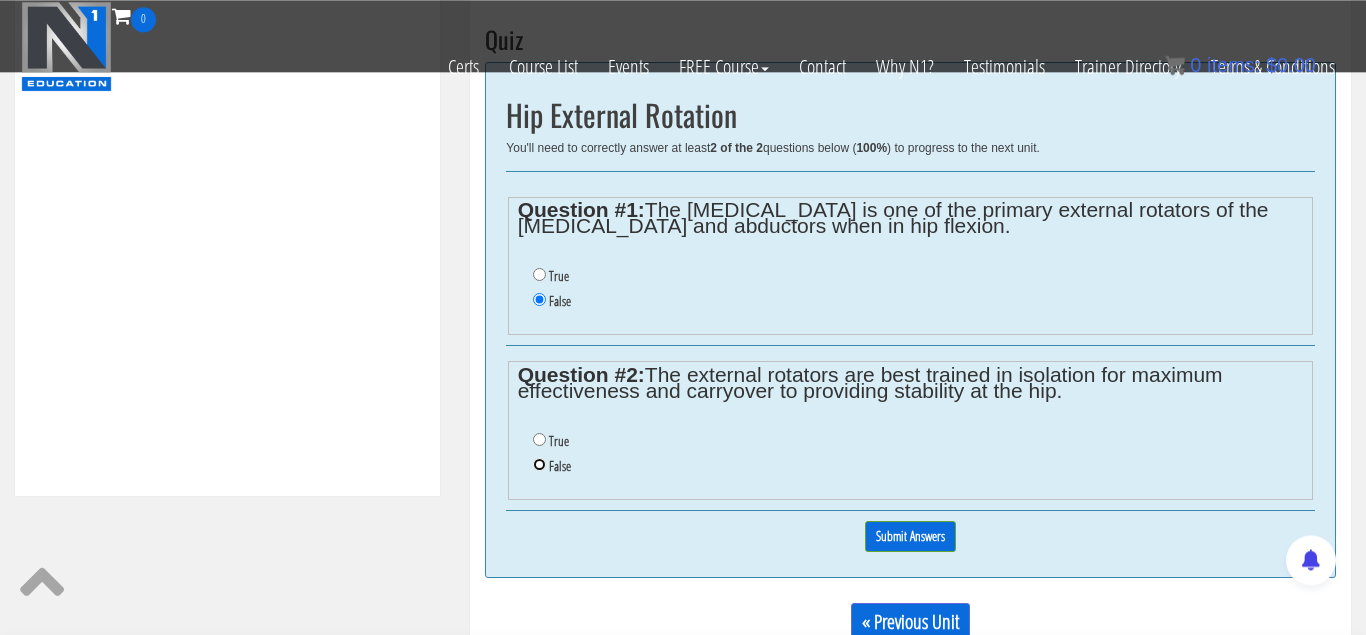 click on "False" at bounding box center (539, 464) 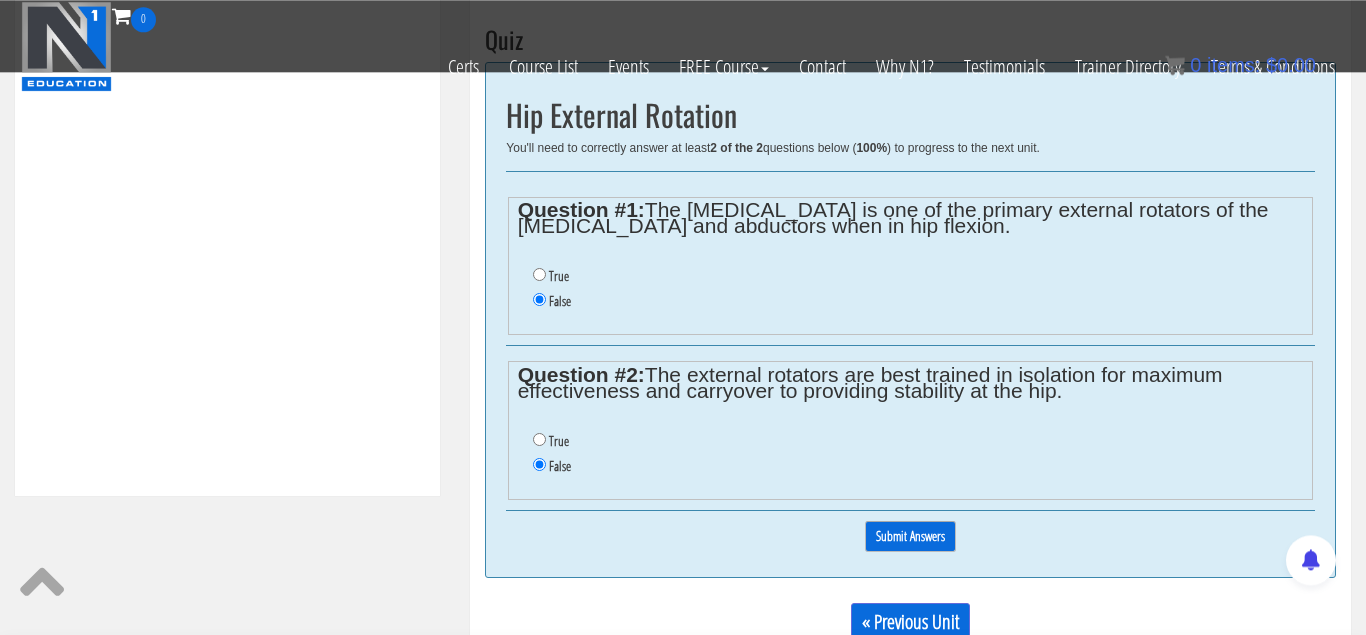 click on "Submit Answers" at bounding box center (910, 536) 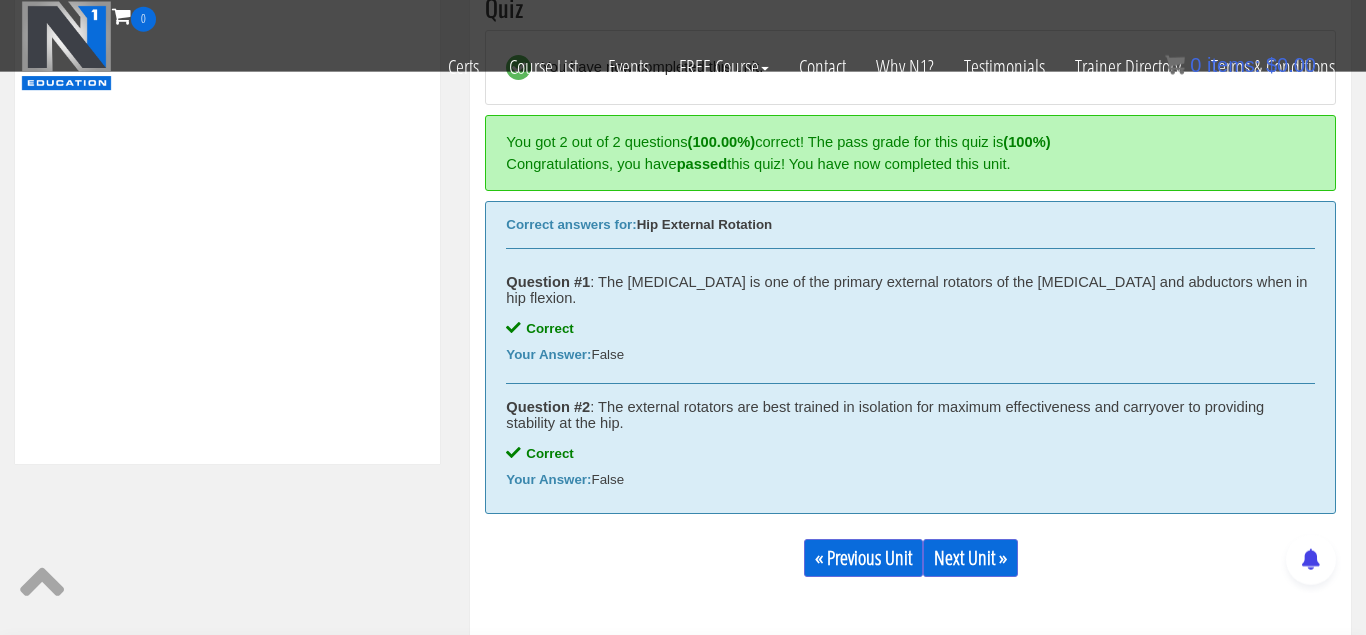 scroll, scrollTop: 815, scrollLeft: 0, axis: vertical 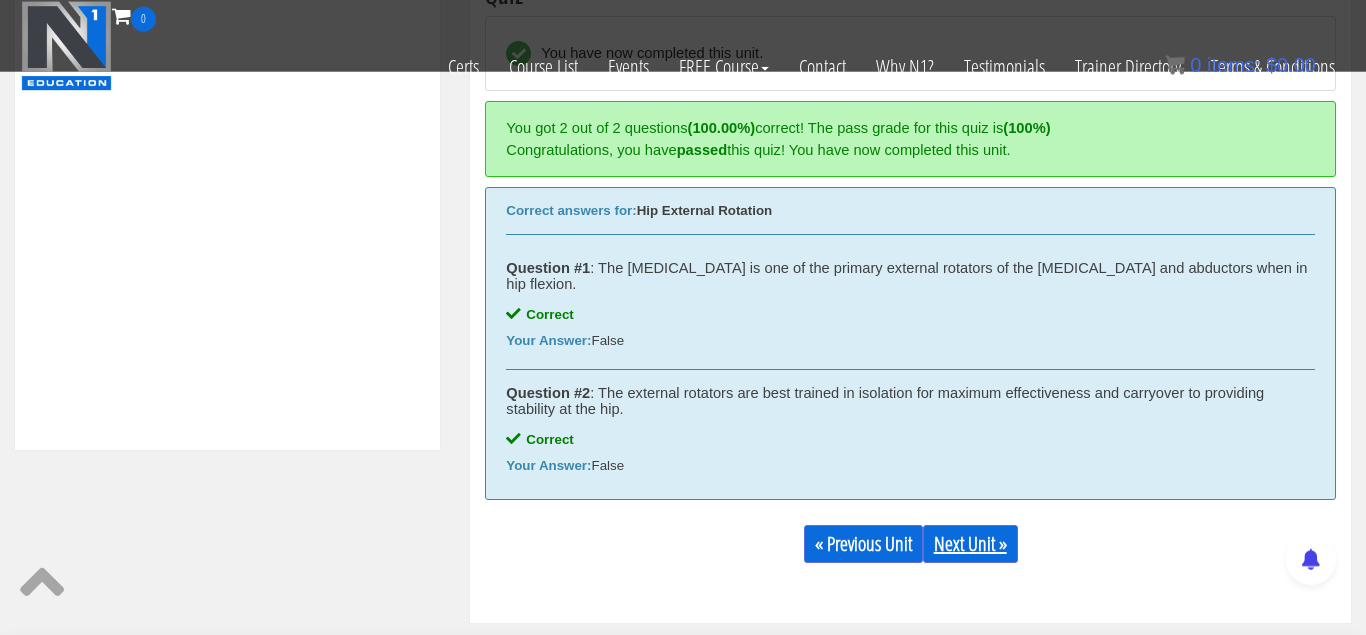 click on "Next Unit »" at bounding box center [970, 544] 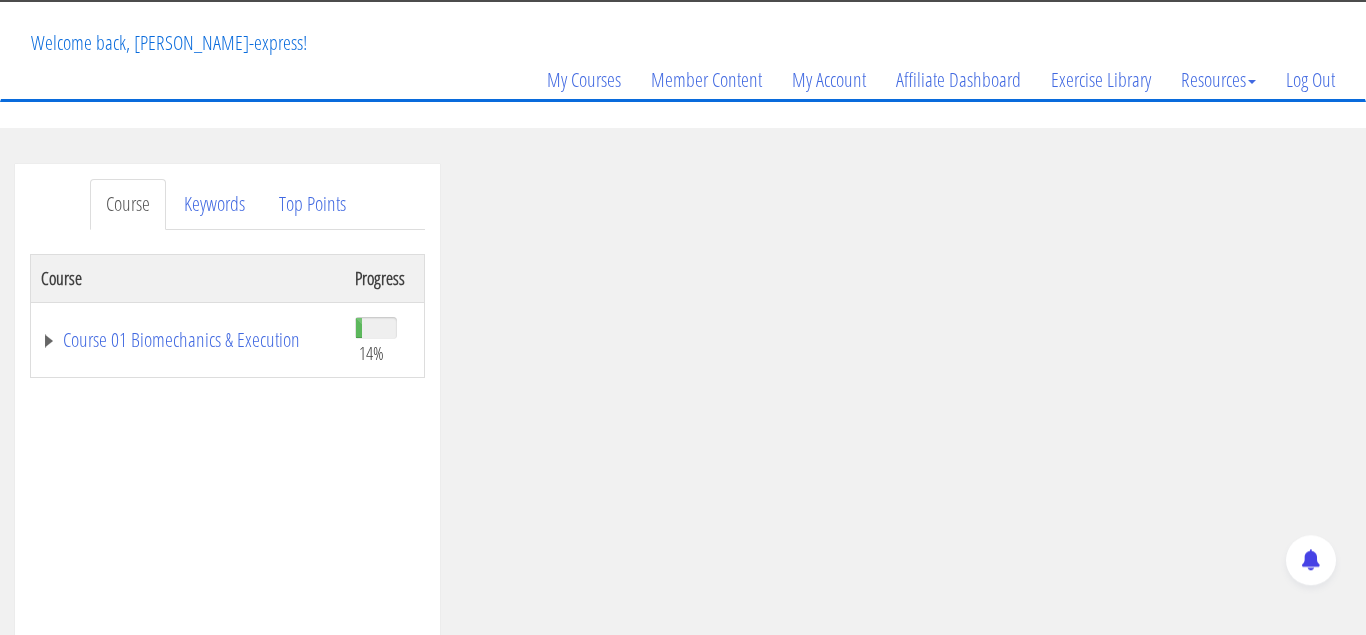 scroll, scrollTop: 138, scrollLeft: 0, axis: vertical 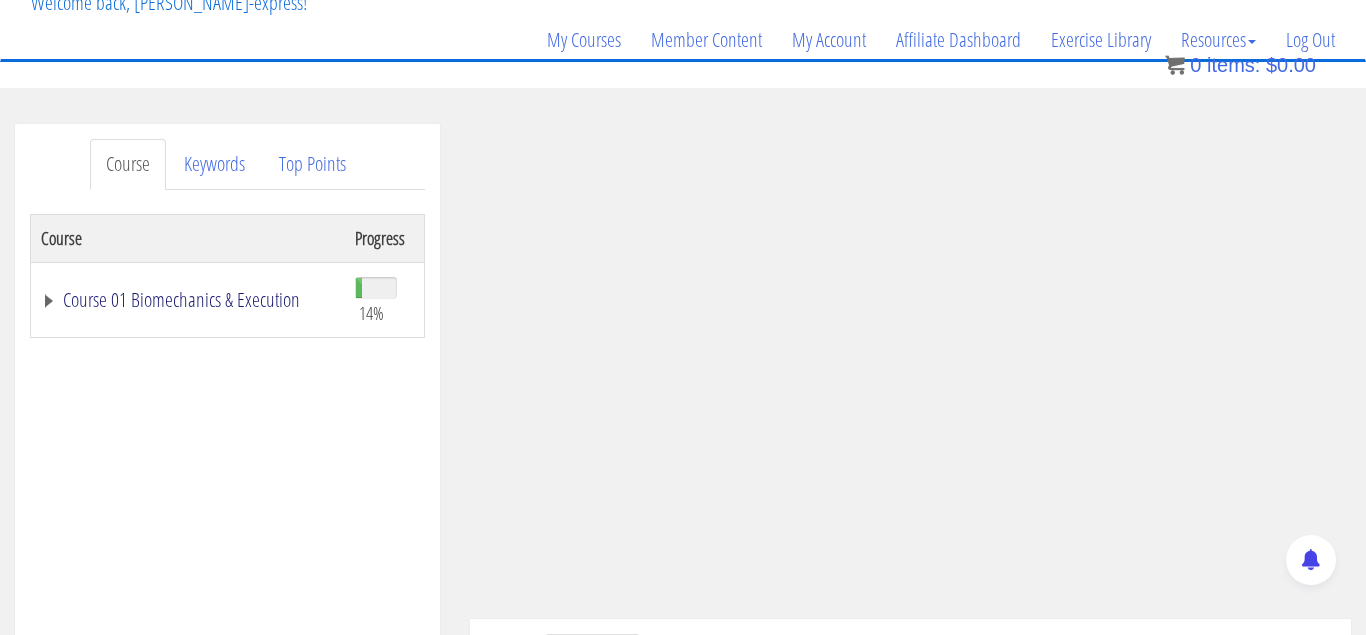 click on "Course 01 Biomechanics & Execution" at bounding box center [188, 300] 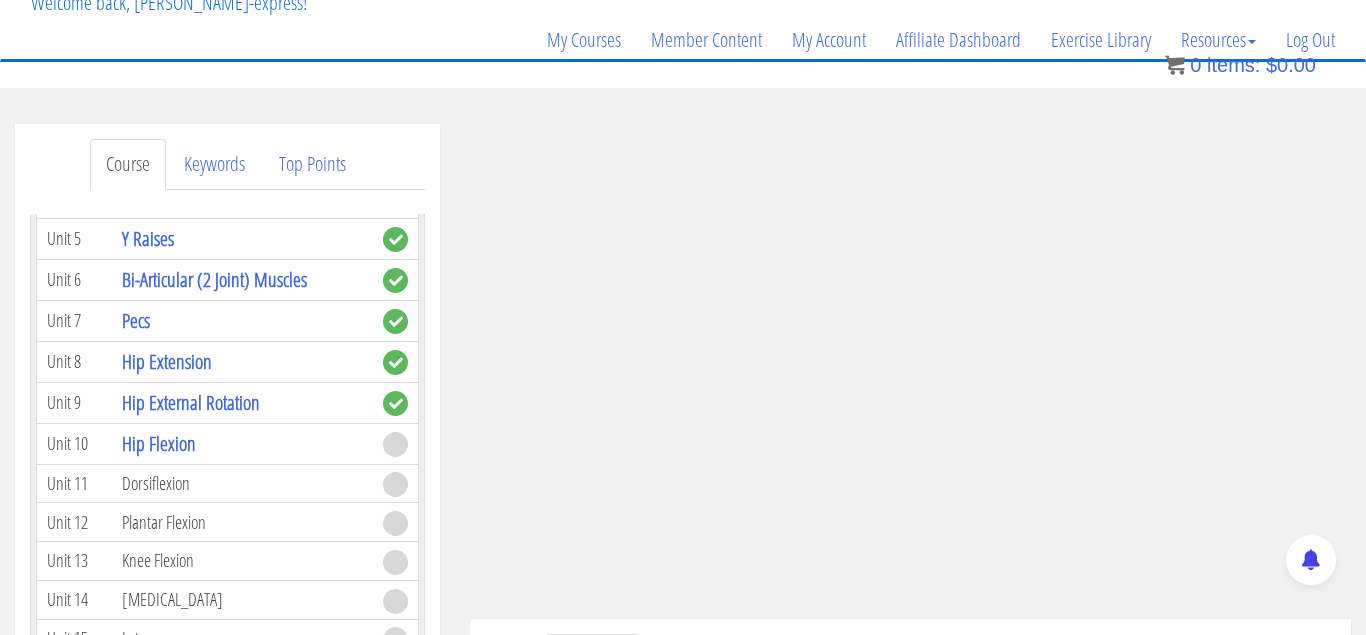 scroll, scrollTop: 851, scrollLeft: 0, axis: vertical 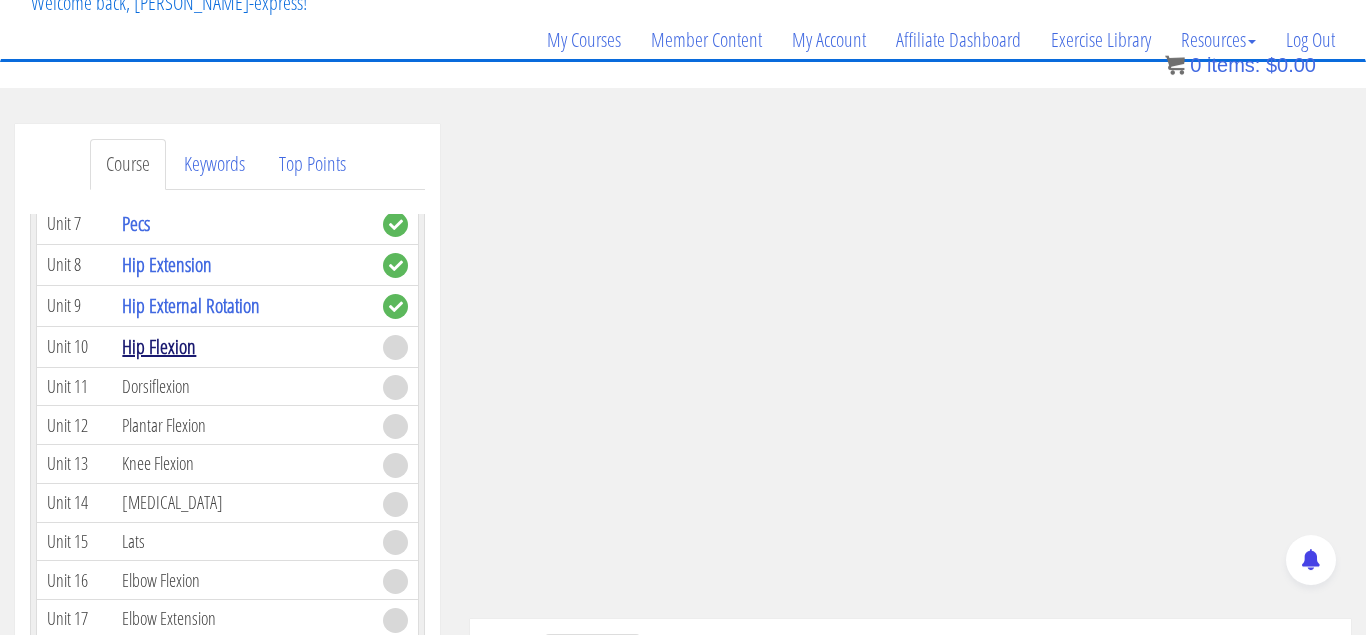 click on "Hip Flexion" at bounding box center (159, 346) 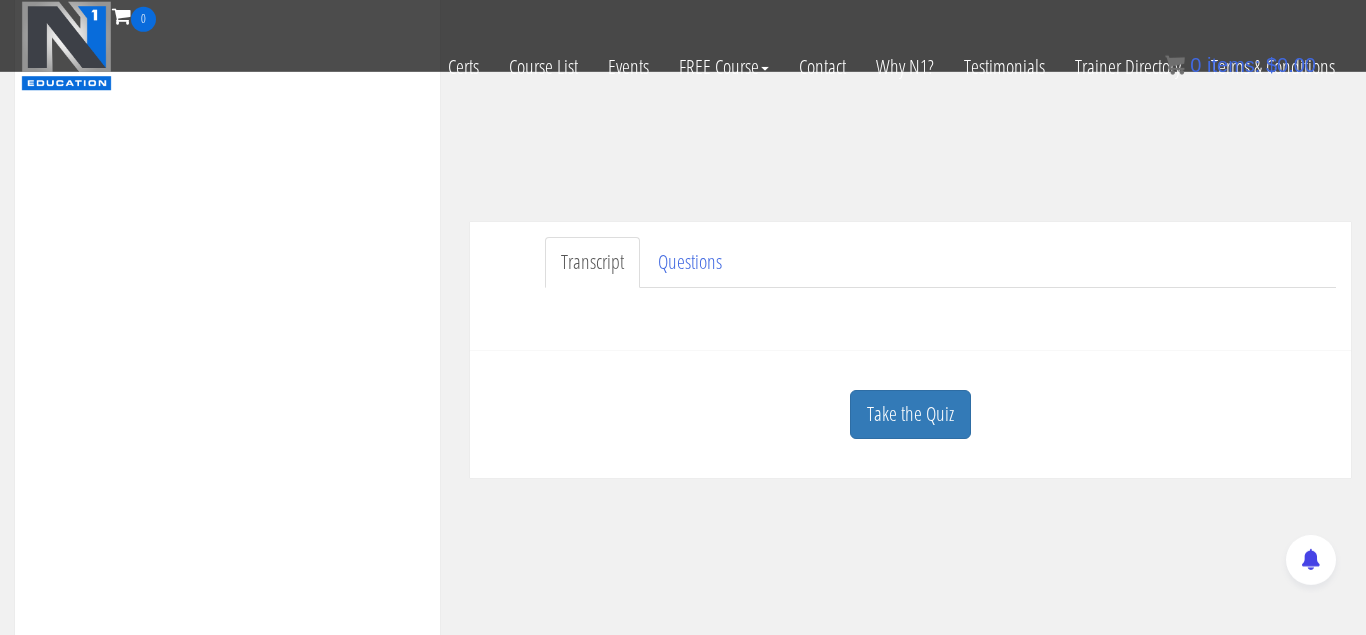 scroll, scrollTop: 533, scrollLeft: 0, axis: vertical 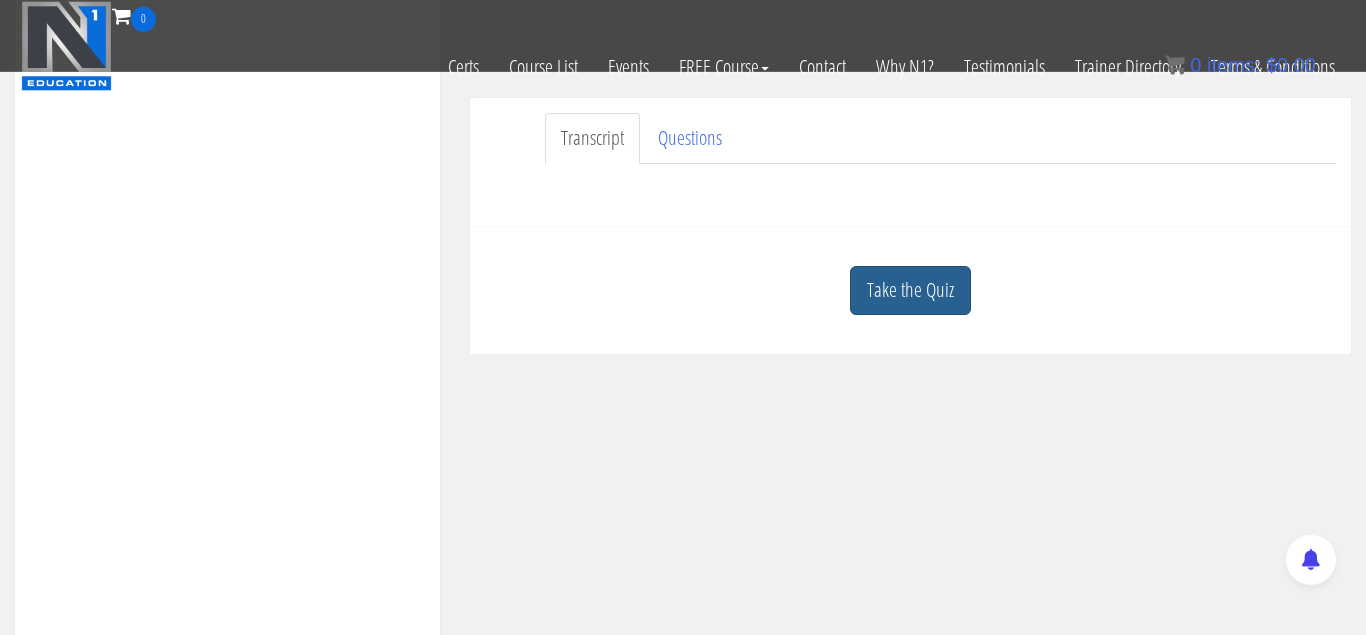 click on "Take the Quiz" at bounding box center (910, 290) 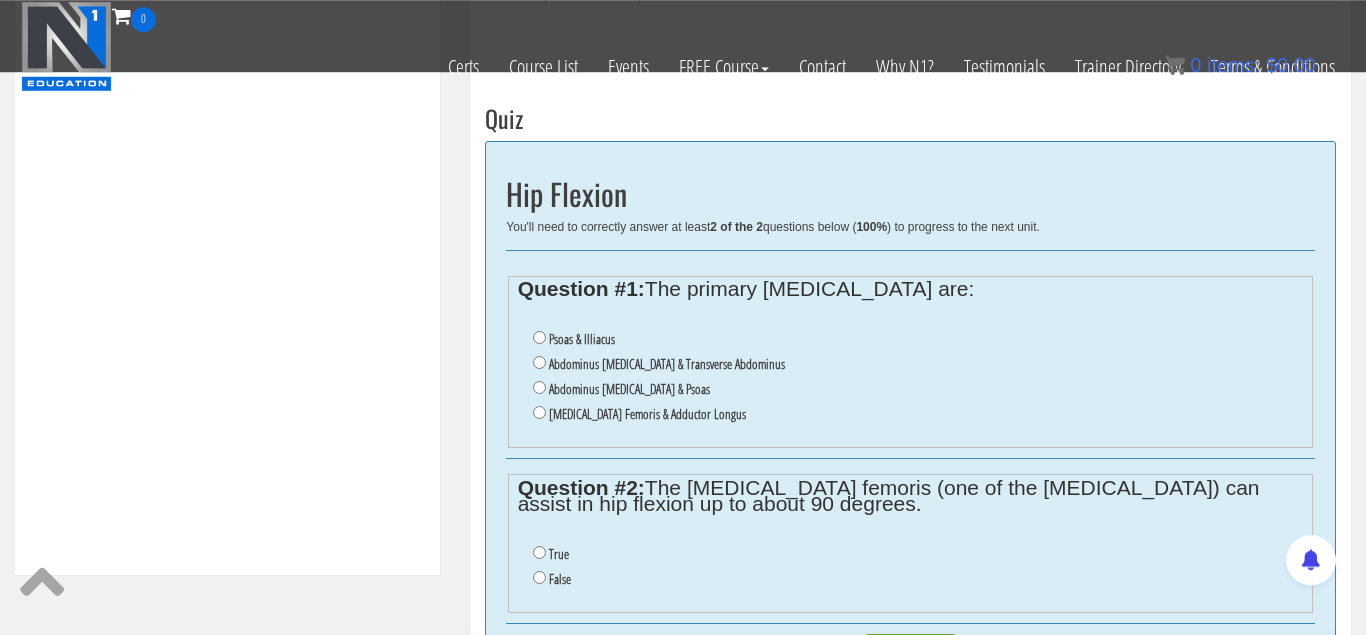 scroll, scrollTop: 755, scrollLeft: 0, axis: vertical 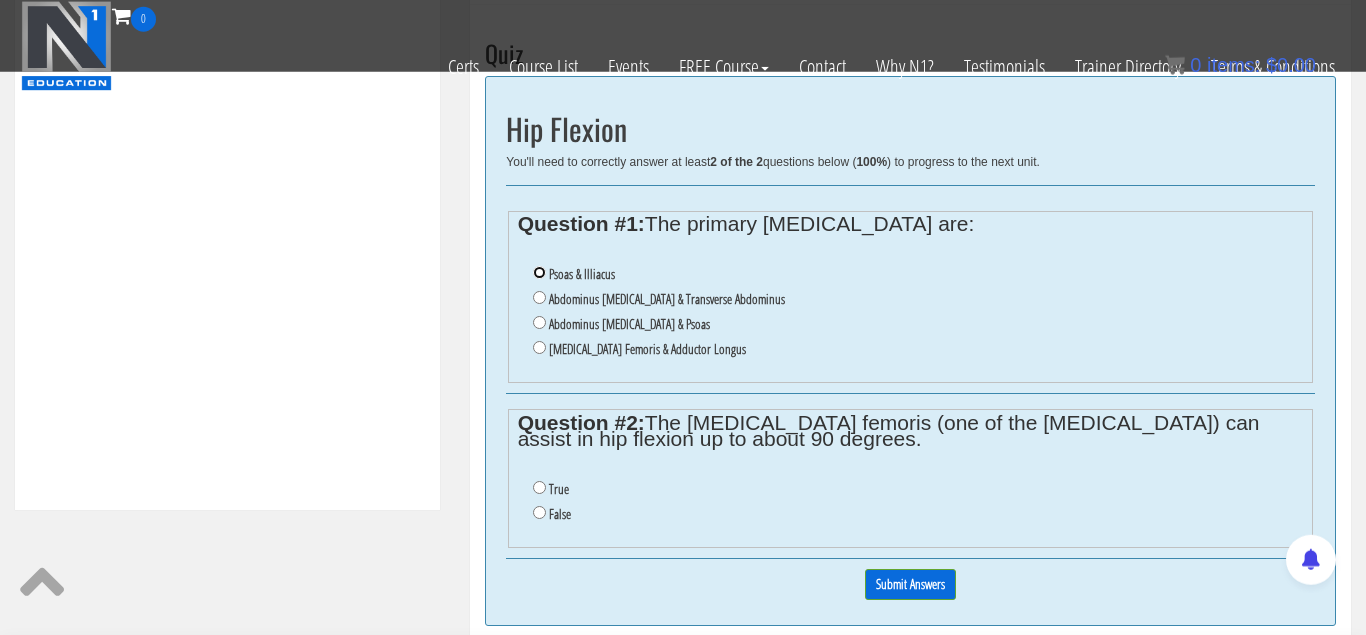 click on "Psoas & Illiacus" at bounding box center [539, 272] 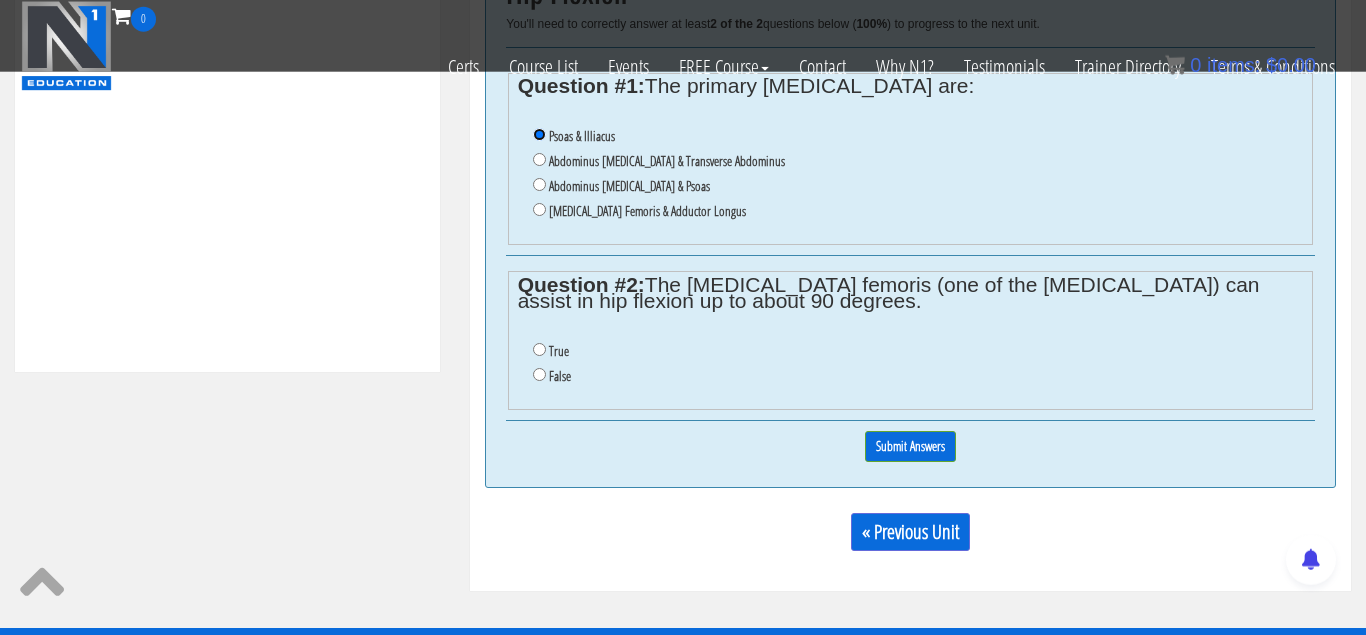 scroll, scrollTop: 895, scrollLeft: 0, axis: vertical 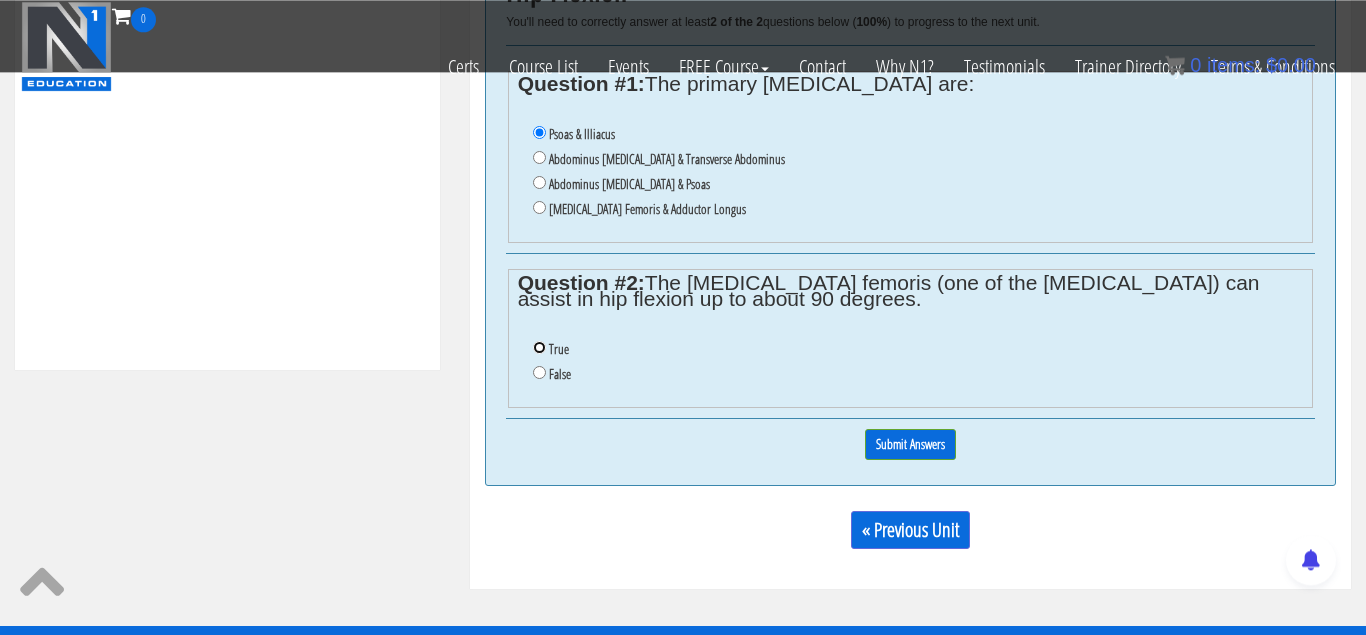 click on "True" at bounding box center (539, 347) 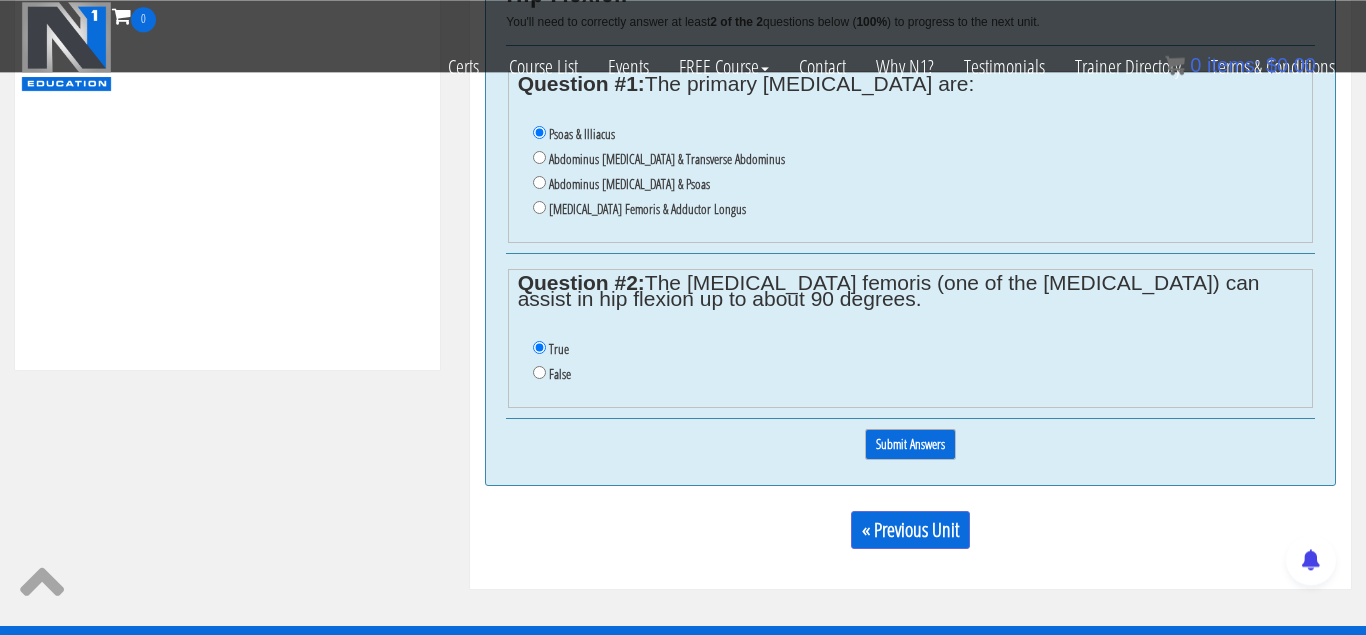 click on "Submit Answers" at bounding box center [910, 444] 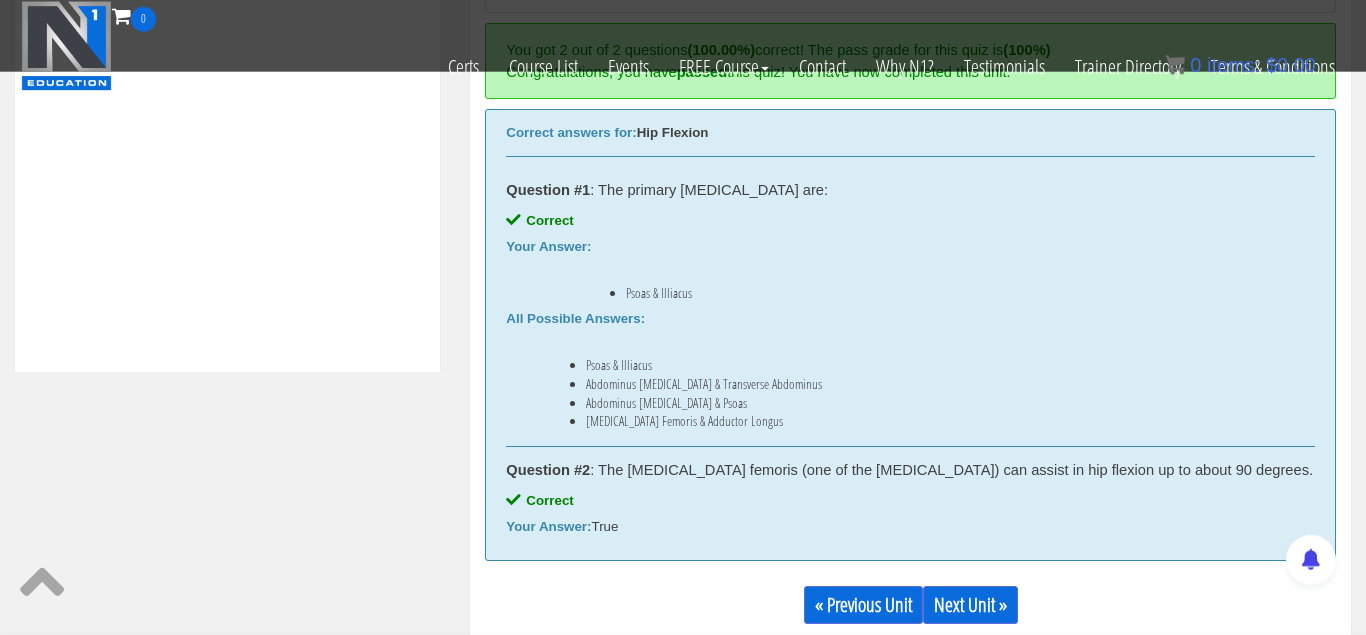 scroll, scrollTop: 1004, scrollLeft: 0, axis: vertical 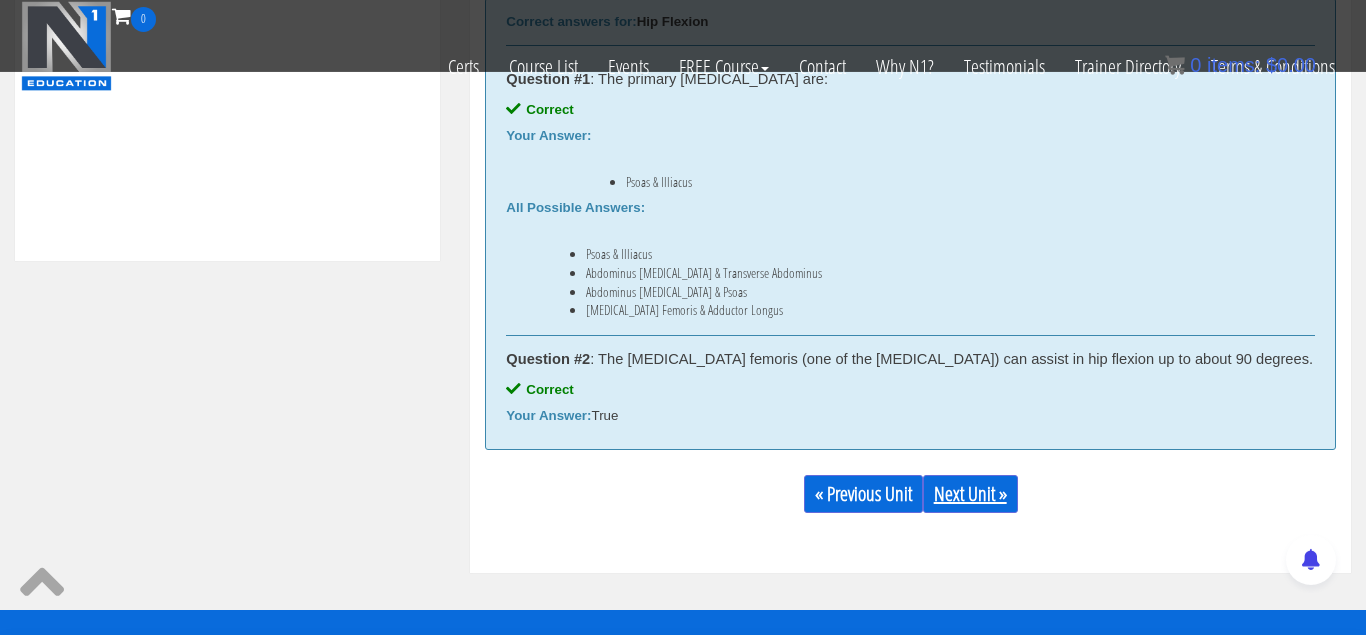 click on "Next Unit »" at bounding box center (970, 494) 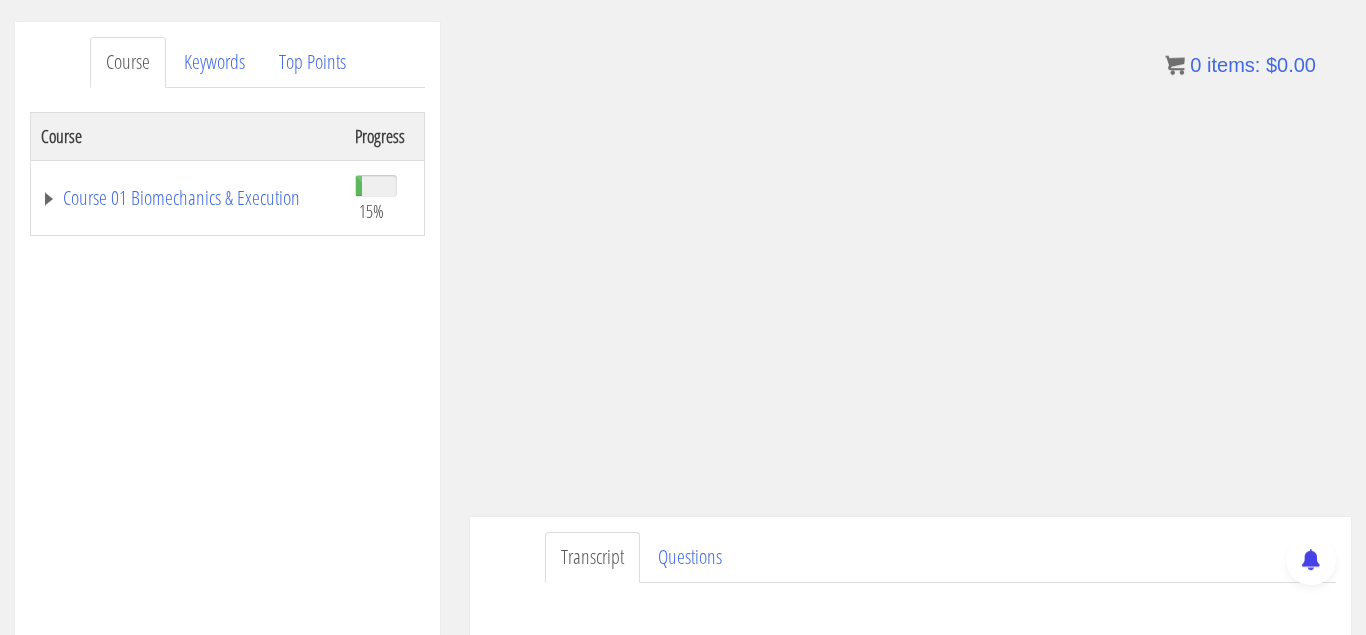scroll, scrollTop: 241, scrollLeft: 0, axis: vertical 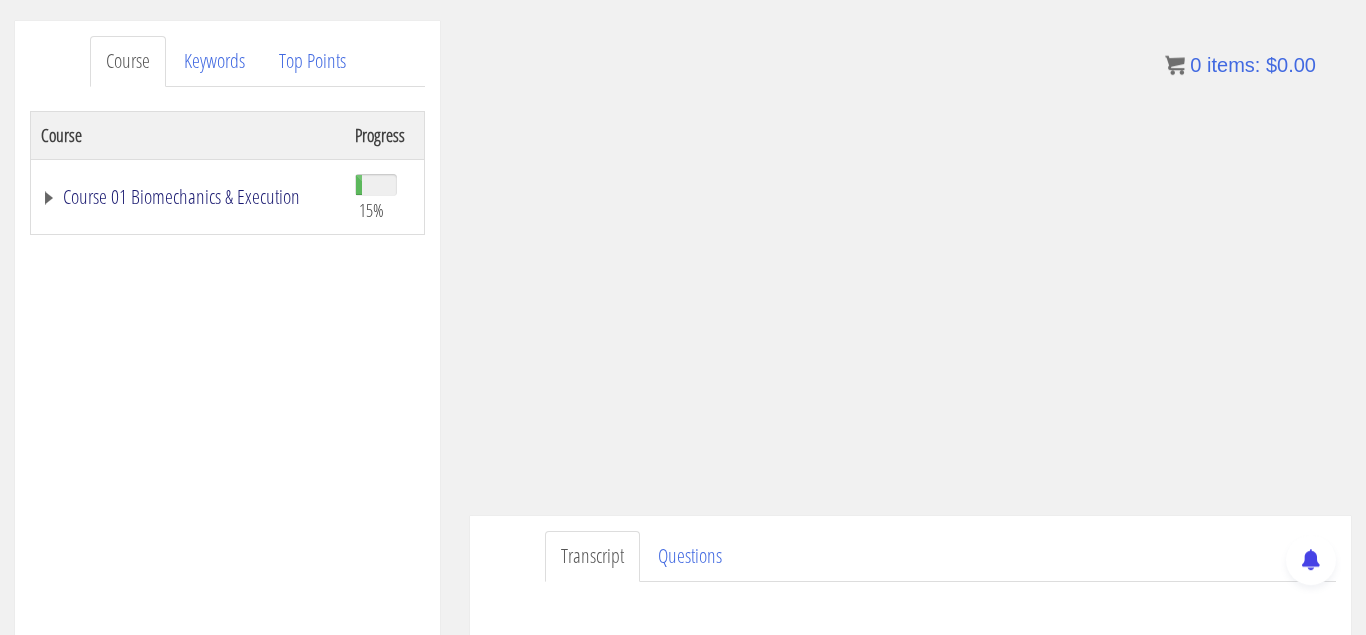 click on "Course 01 Biomechanics & Execution" at bounding box center [188, 197] 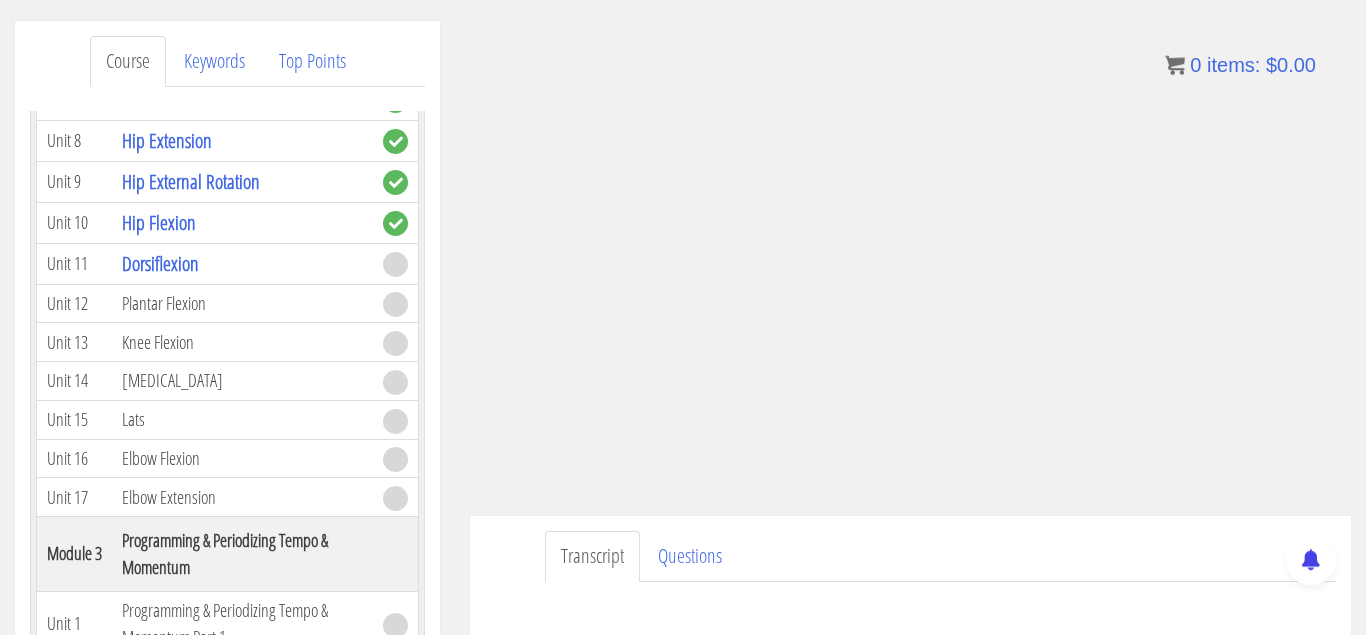 scroll, scrollTop: 874, scrollLeft: 0, axis: vertical 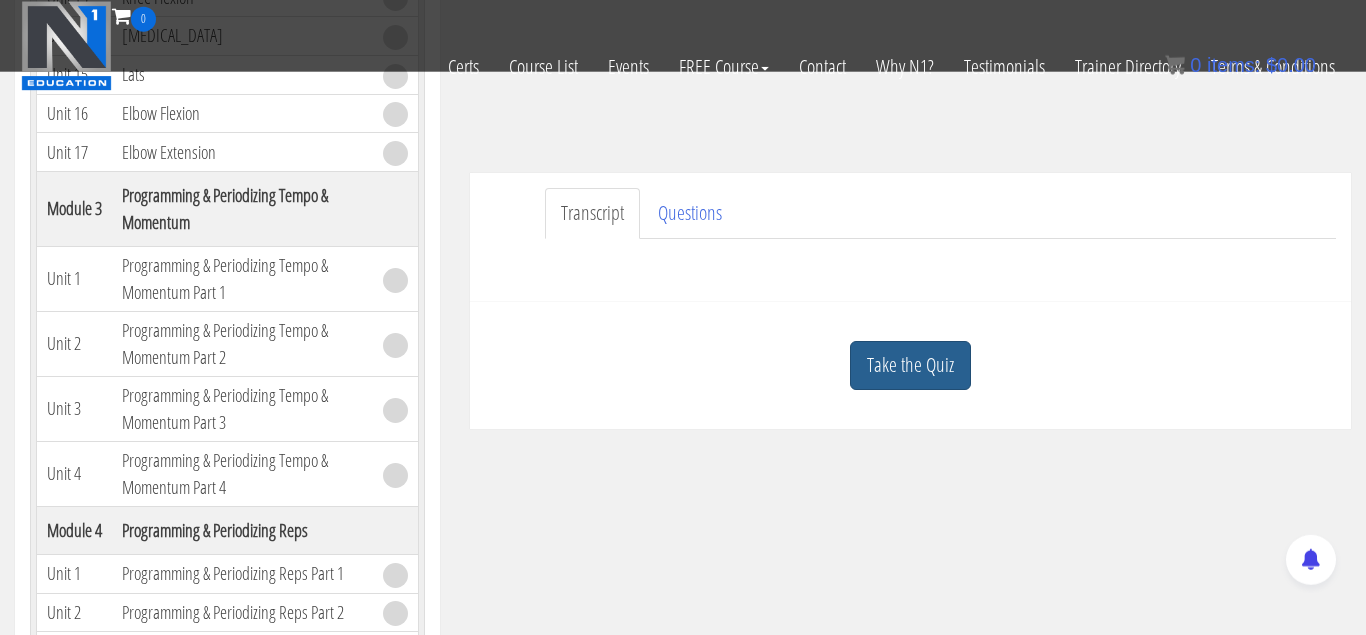 click on "Take the Quiz" at bounding box center [910, 365] 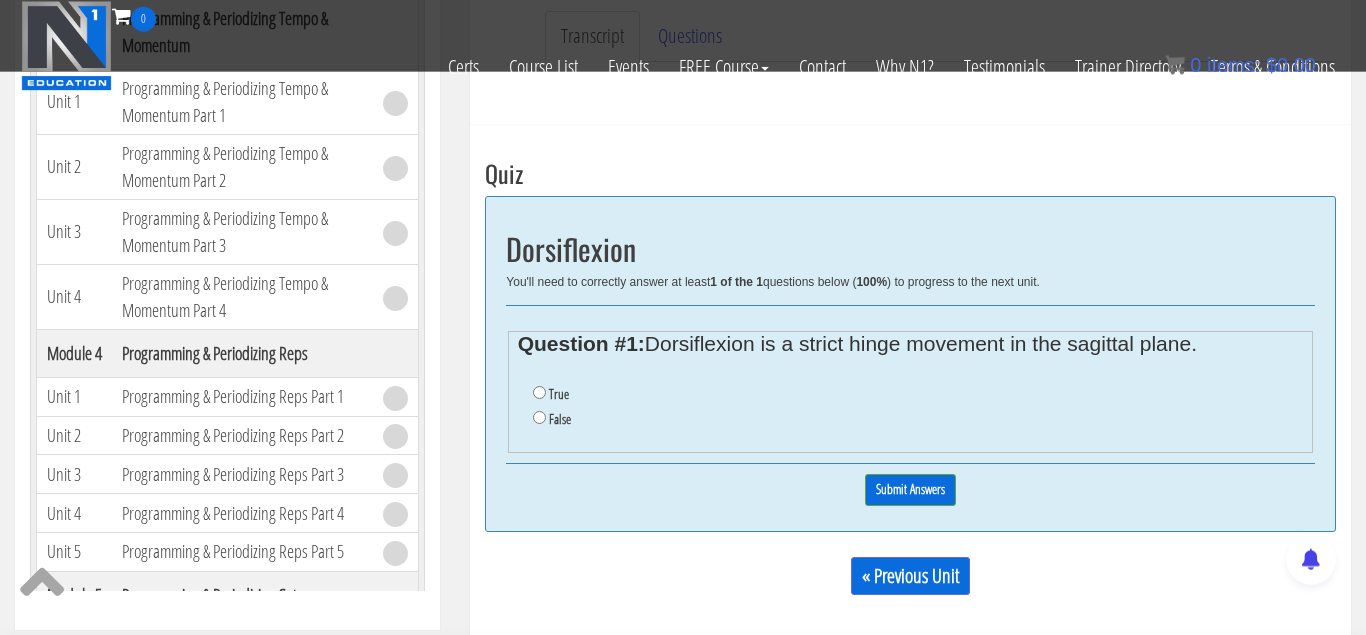 scroll, scrollTop: 718, scrollLeft: 0, axis: vertical 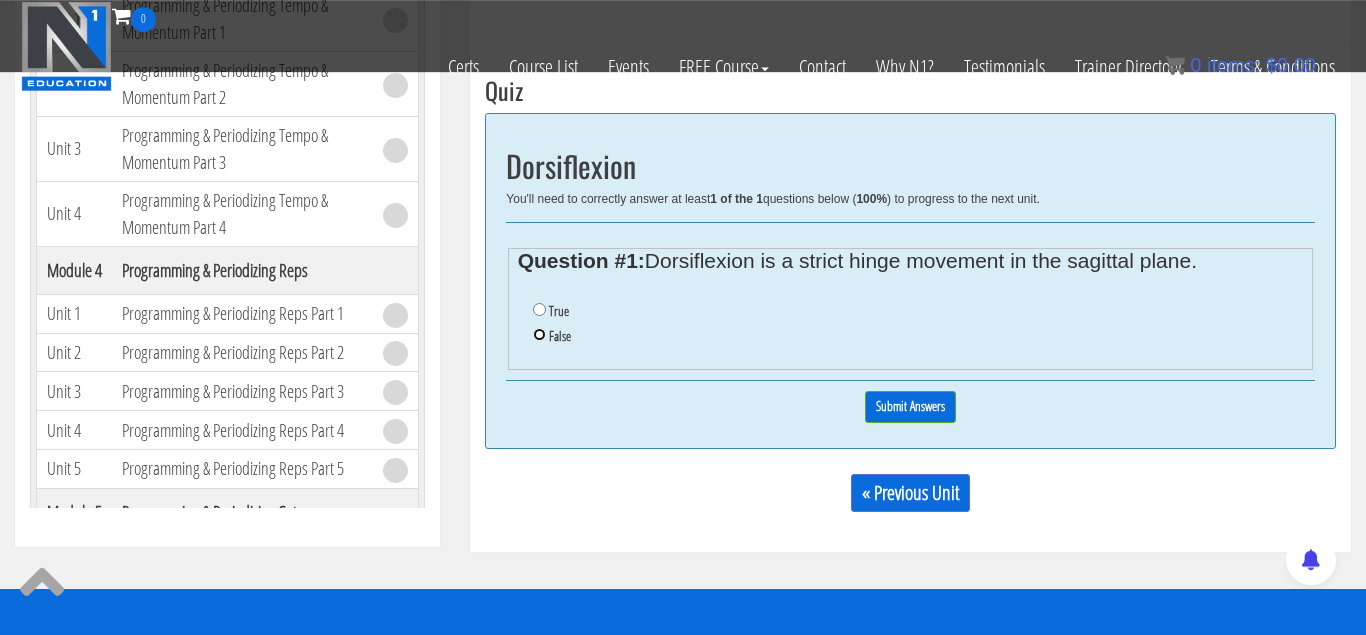 click on "False" at bounding box center [539, 334] 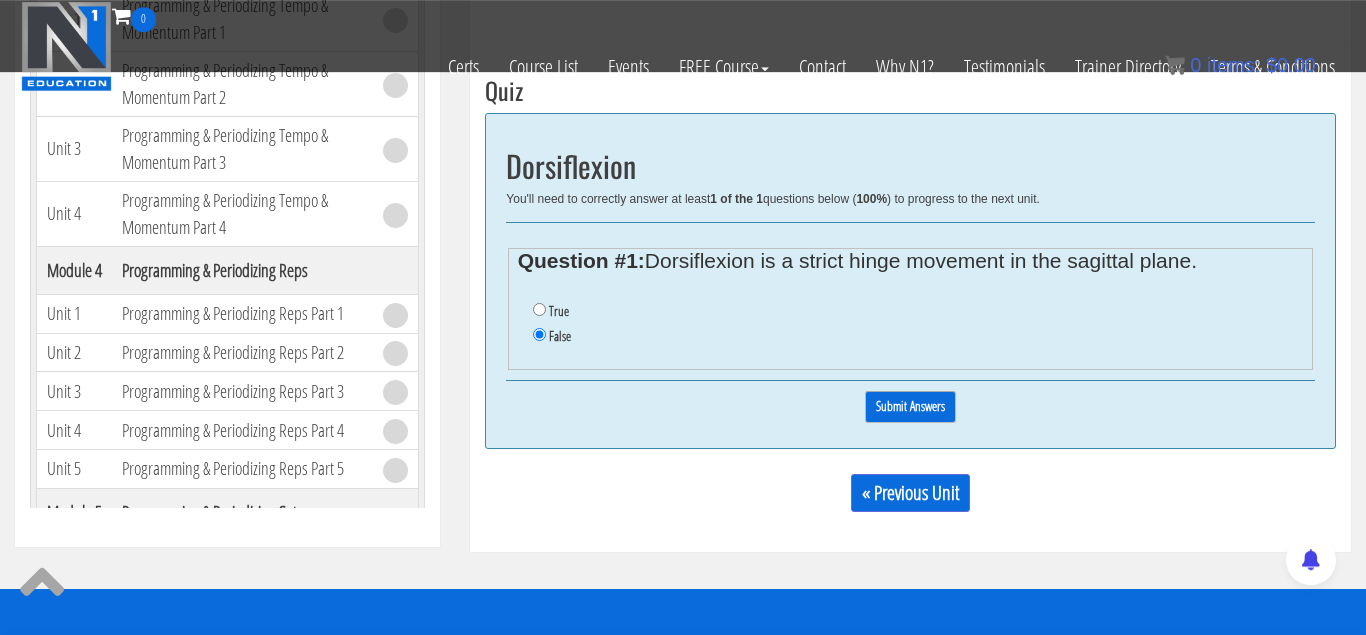 click on "Submit Answers" at bounding box center (910, 406) 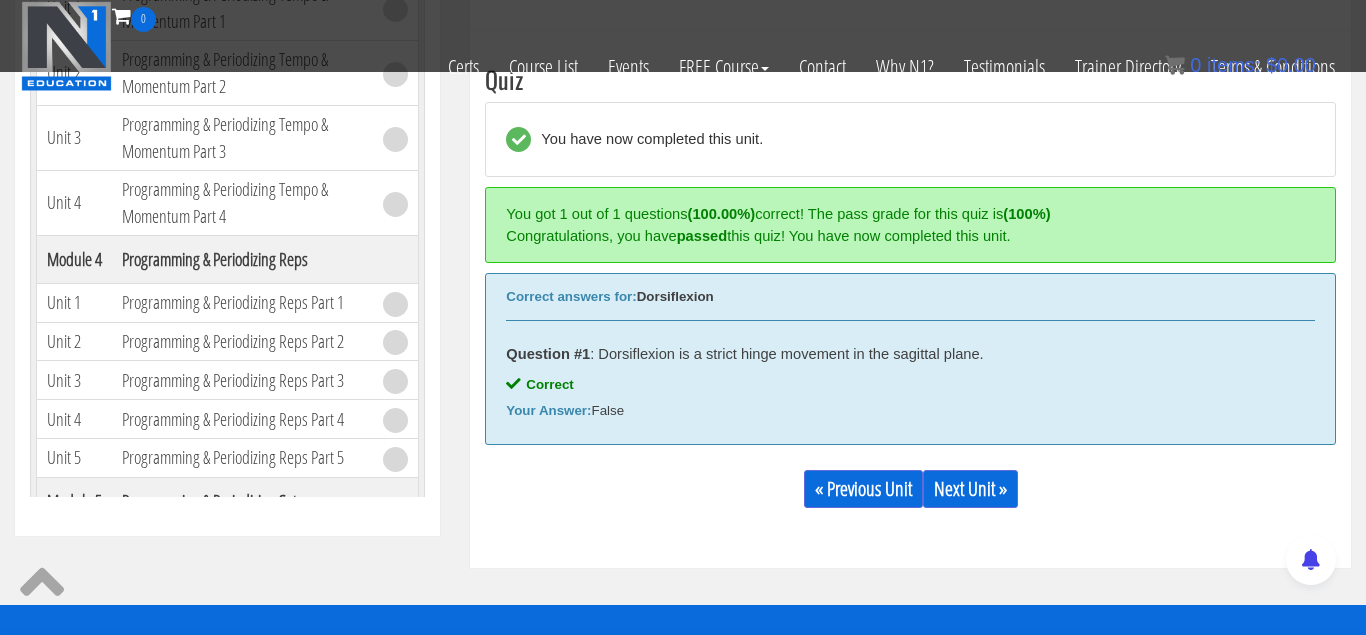 scroll, scrollTop: 731, scrollLeft: 0, axis: vertical 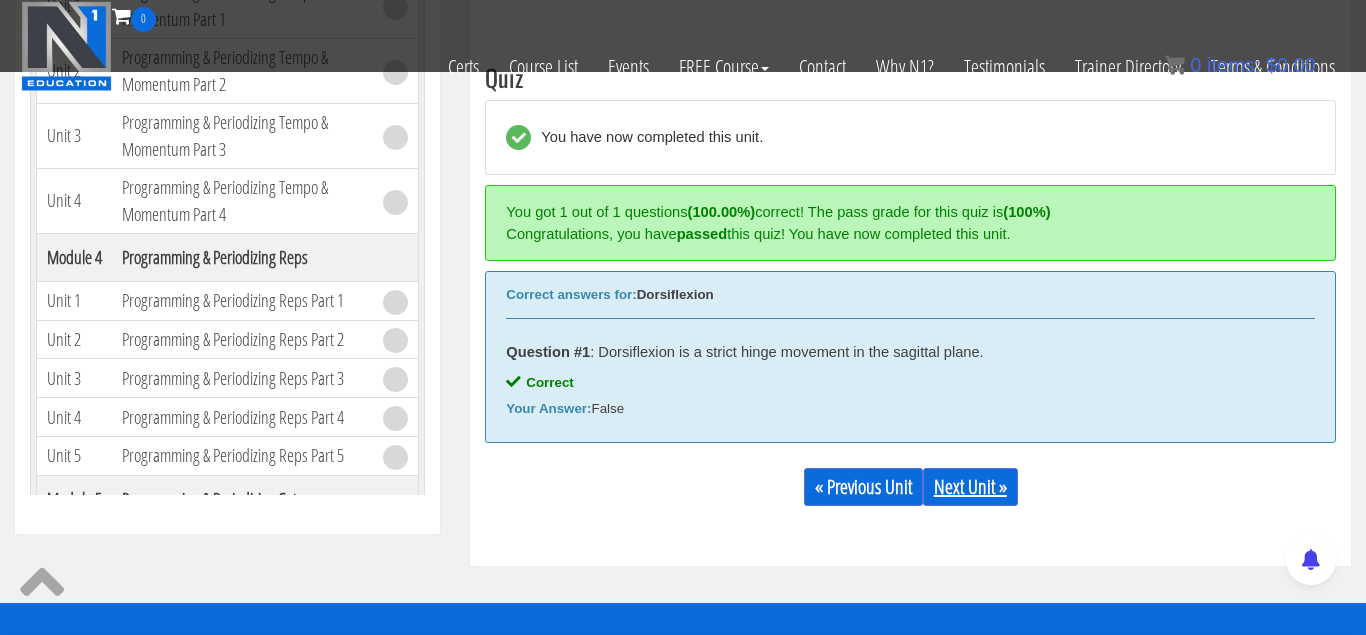 click on "Next Unit »" at bounding box center [970, 487] 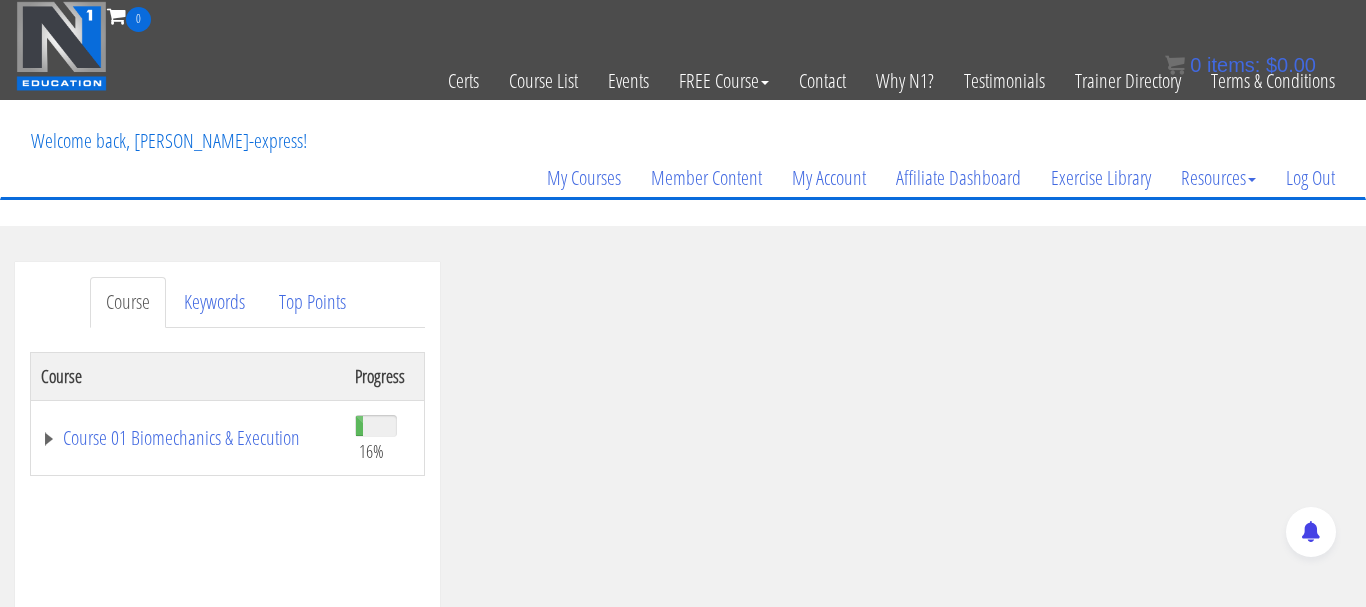 scroll, scrollTop: 0, scrollLeft: 0, axis: both 